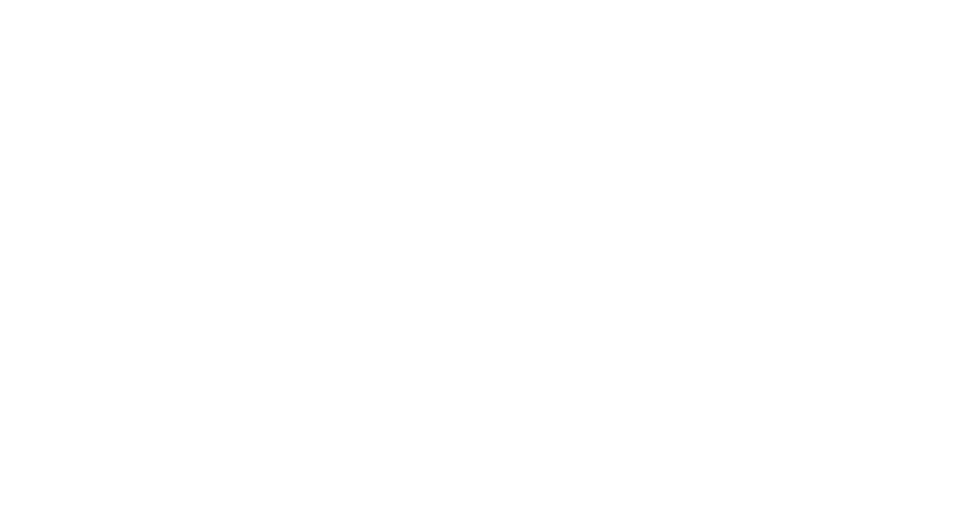 scroll, scrollTop: 0, scrollLeft: 0, axis: both 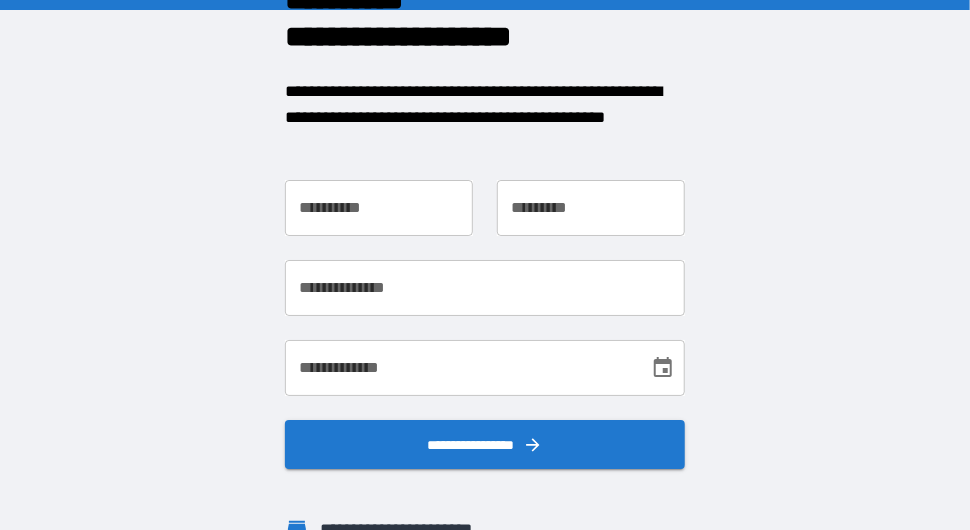click on "**********" at bounding box center (379, 208) 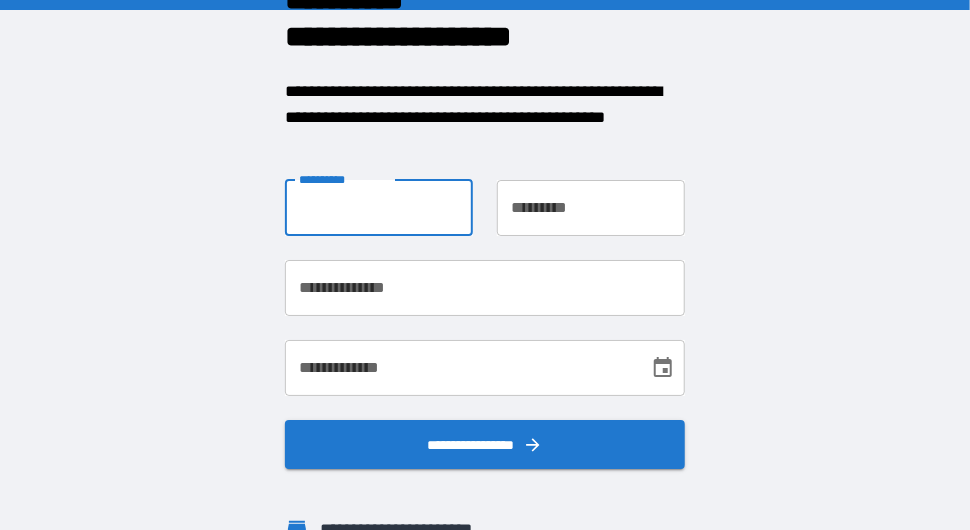 type on "****" 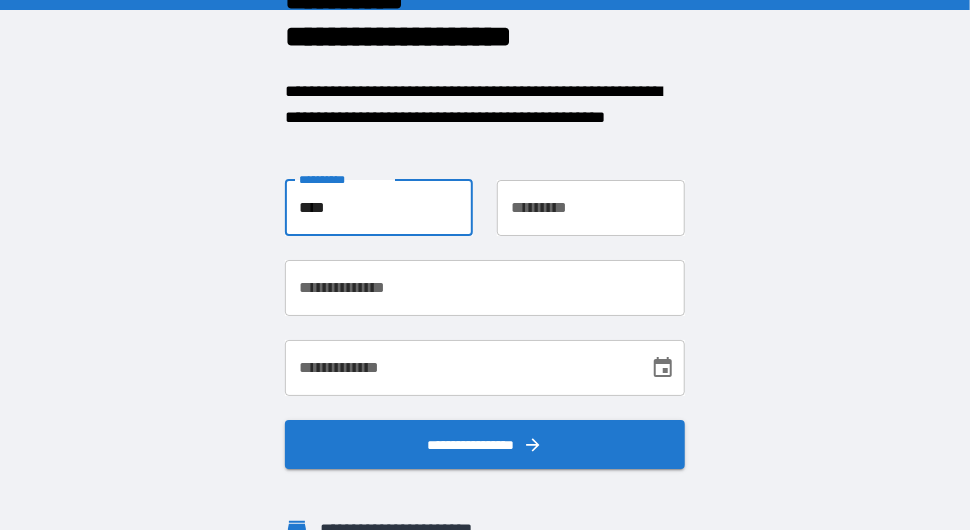 type on "*****" 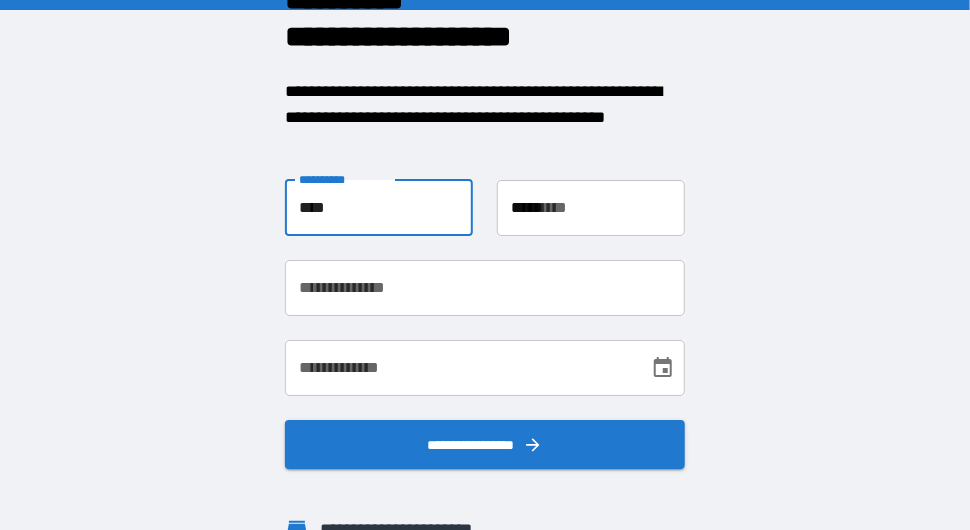type on "**********" 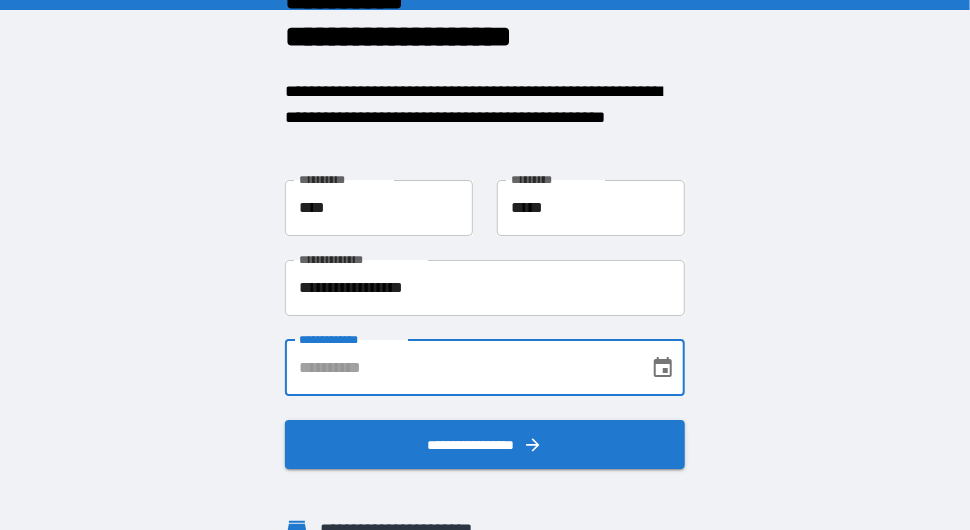 click on "**********" at bounding box center [460, 368] 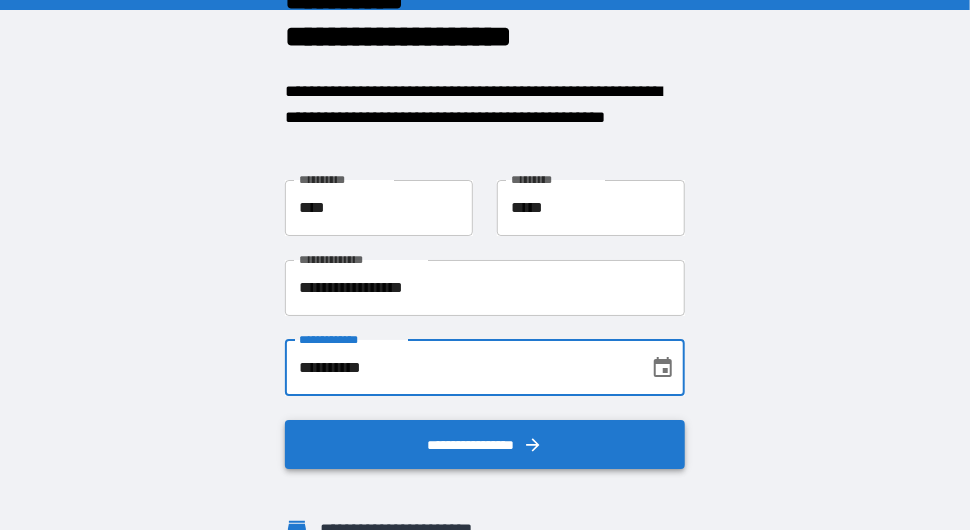 type on "**********" 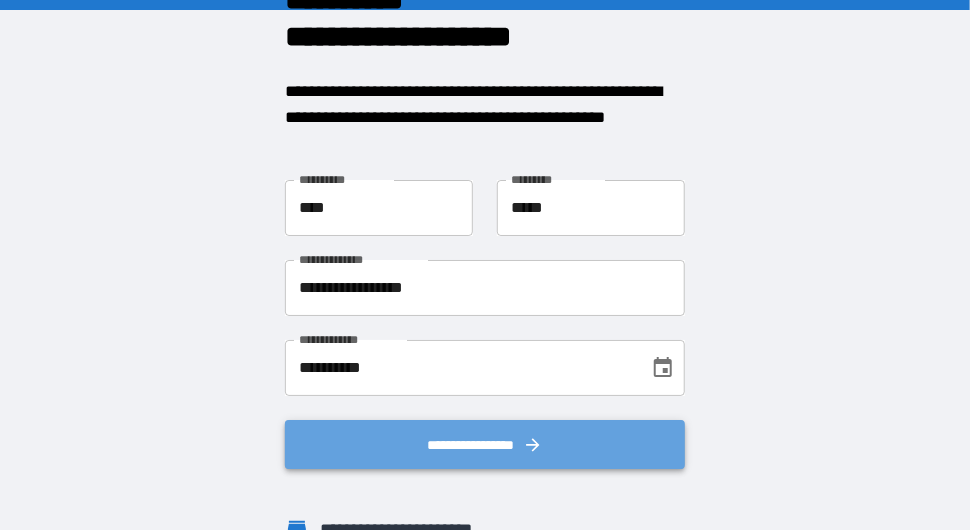 click on "**********" at bounding box center (485, 445) 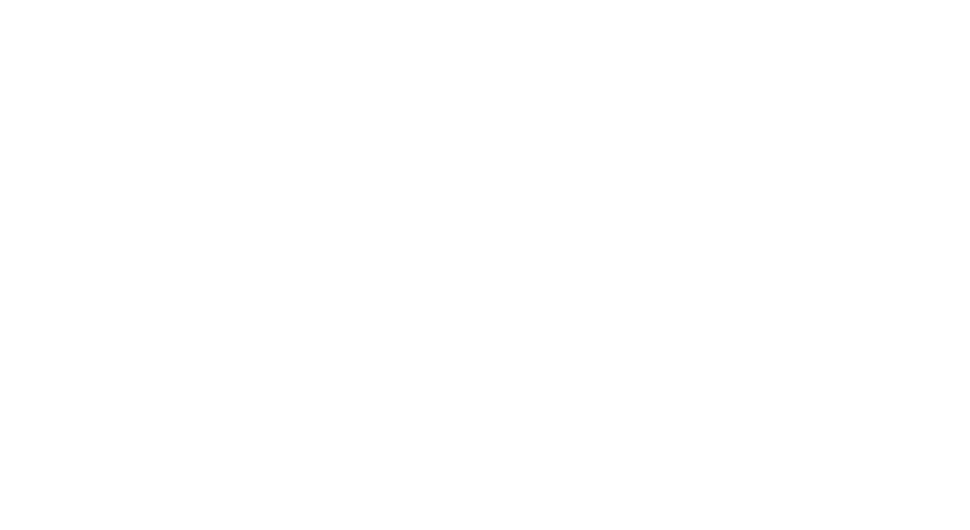 scroll, scrollTop: 0, scrollLeft: 0, axis: both 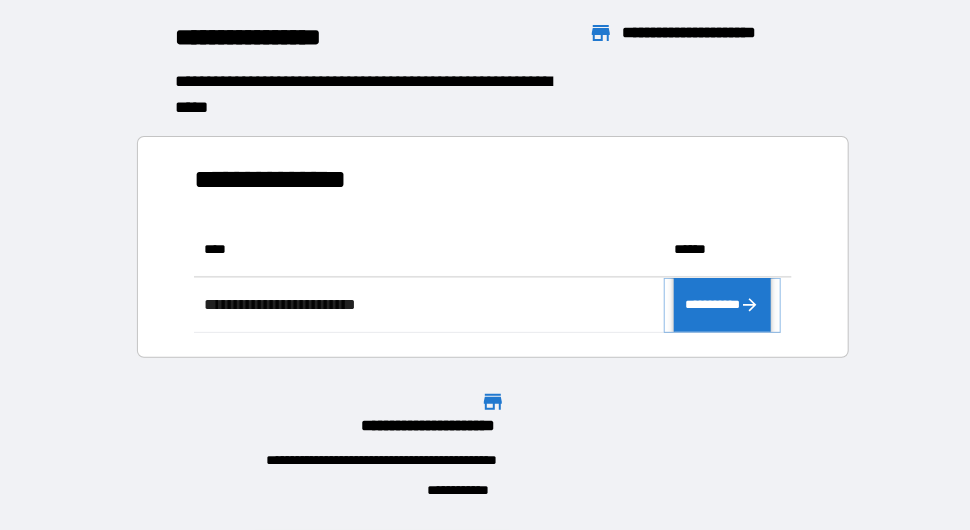 click on "**********" at bounding box center [722, 305] 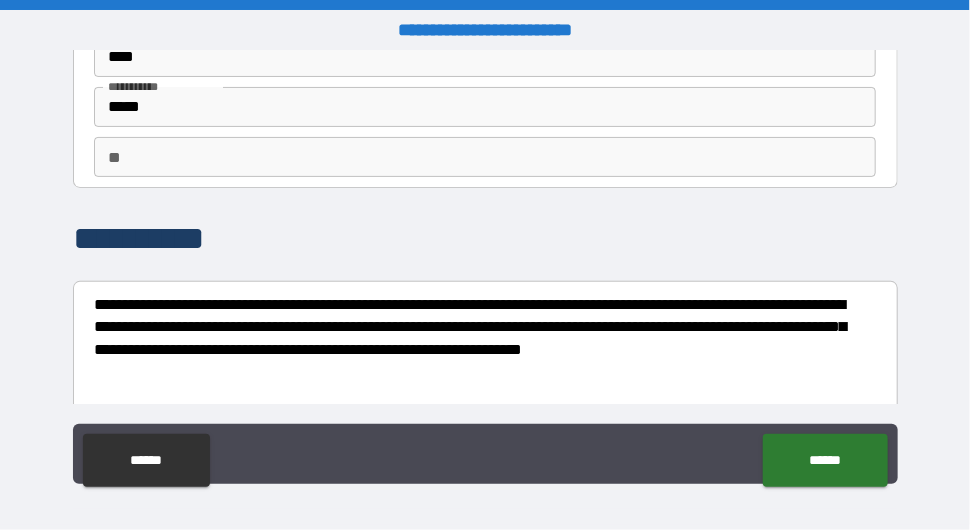 scroll, scrollTop: 0, scrollLeft: 0, axis: both 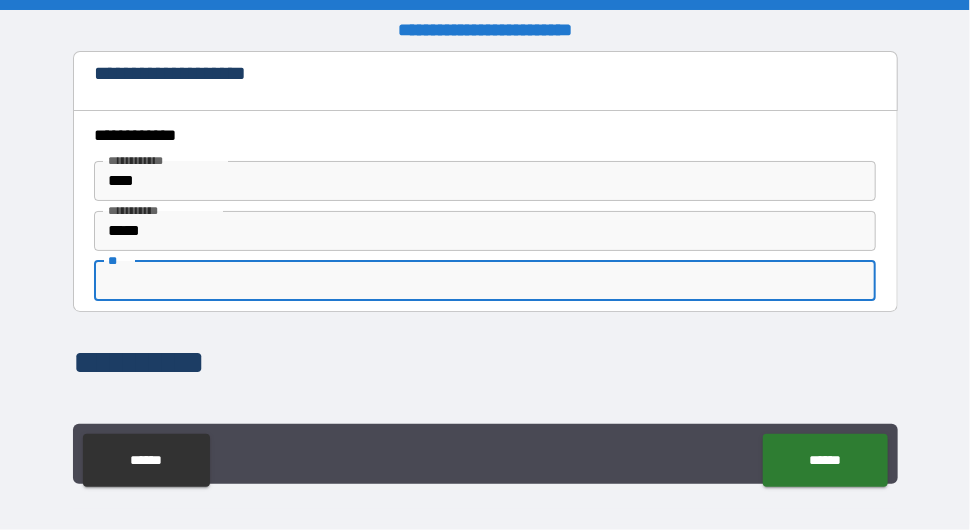 click on "**" at bounding box center (485, 281) 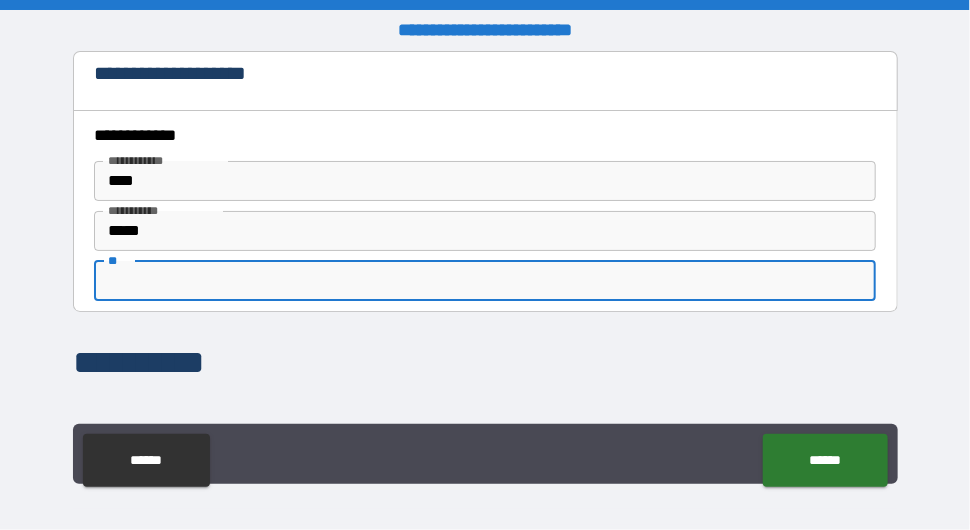 type on "*" 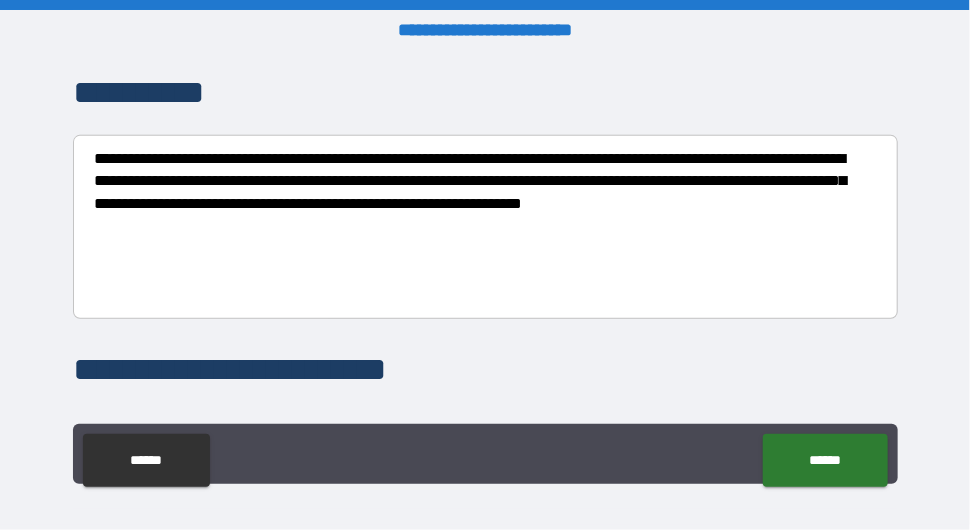 scroll, scrollTop: 500, scrollLeft: 0, axis: vertical 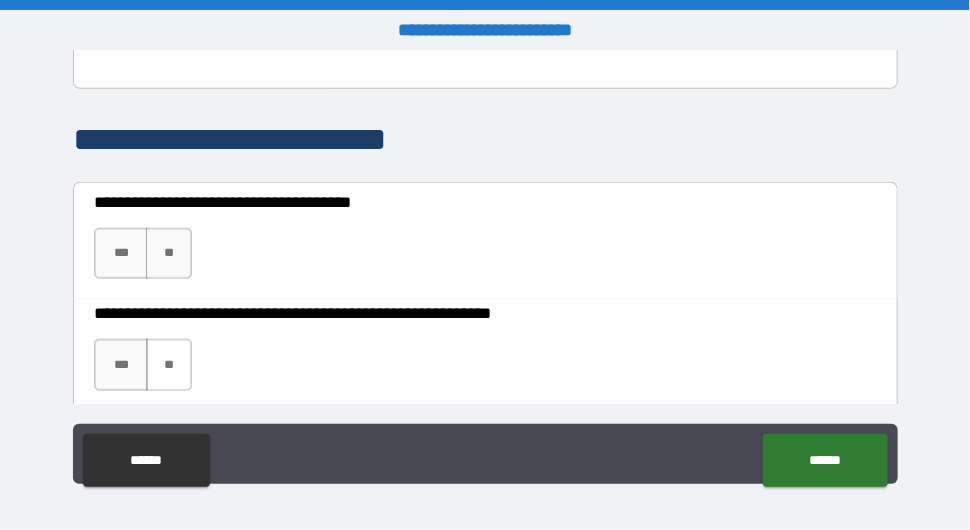 click on "**" at bounding box center [169, 365] 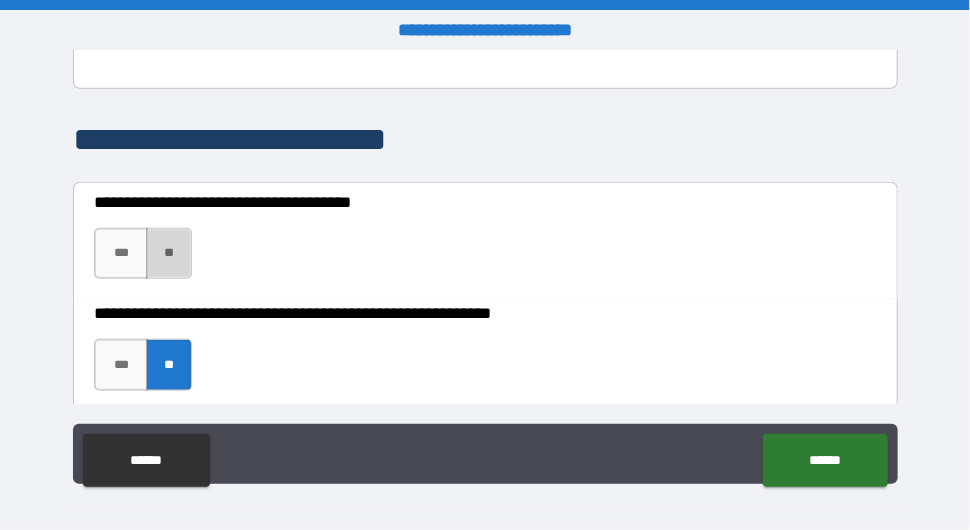 click on "**" at bounding box center [169, 254] 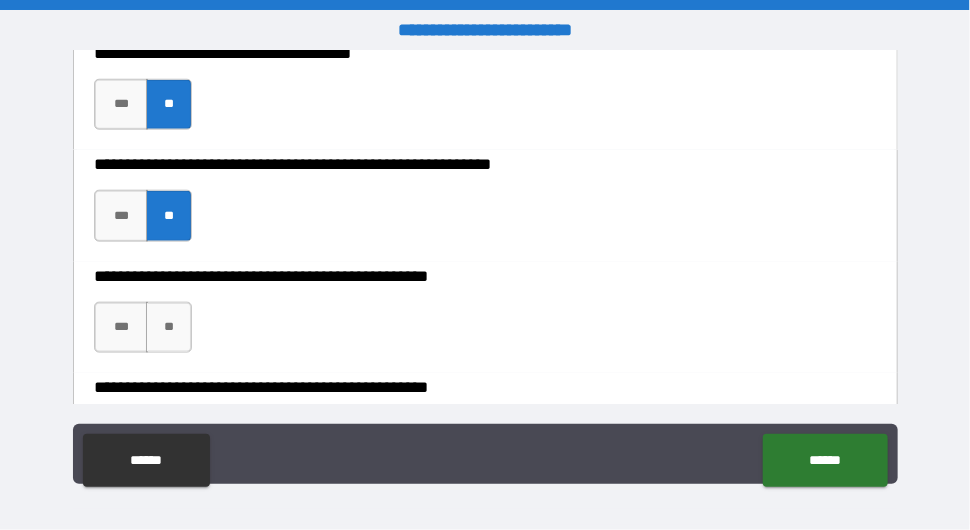 scroll, scrollTop: 700, scrollLeft: 0, axis: vertical 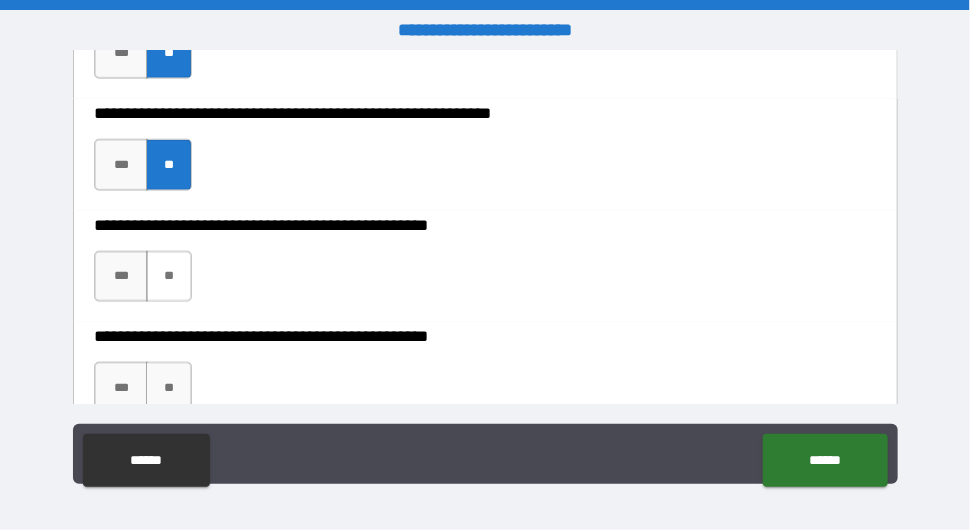 click on "**" at bounding box center [169, 277] 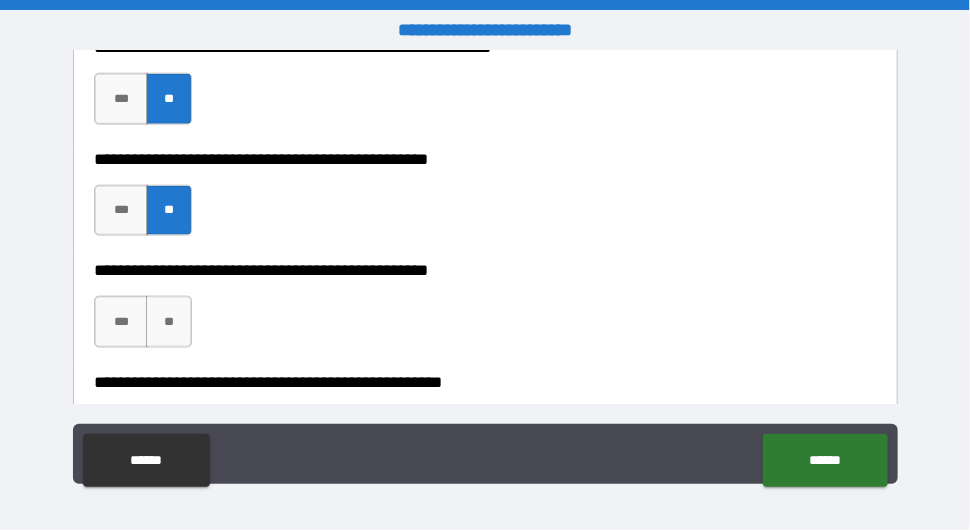 scroll, scrollTop: 800, scrollLeft: 0, axis: vertical 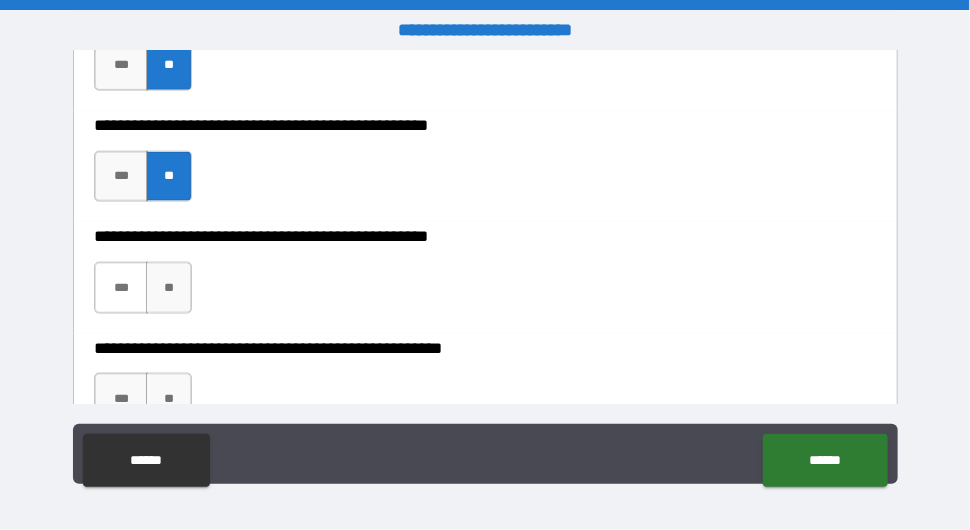 click on "***" at bounding box center (121, 288) 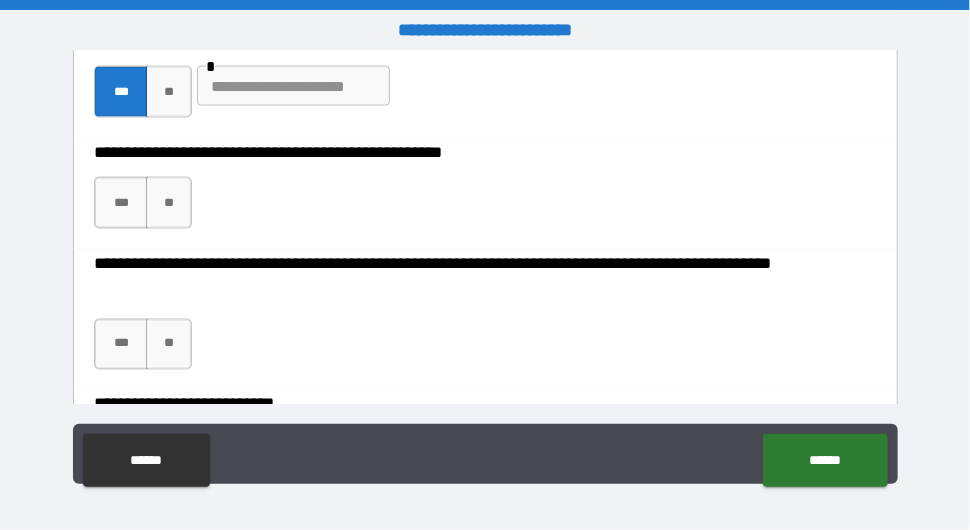 scroll, scrollTop: 1000, scrollLeft: 0, axis: vertical 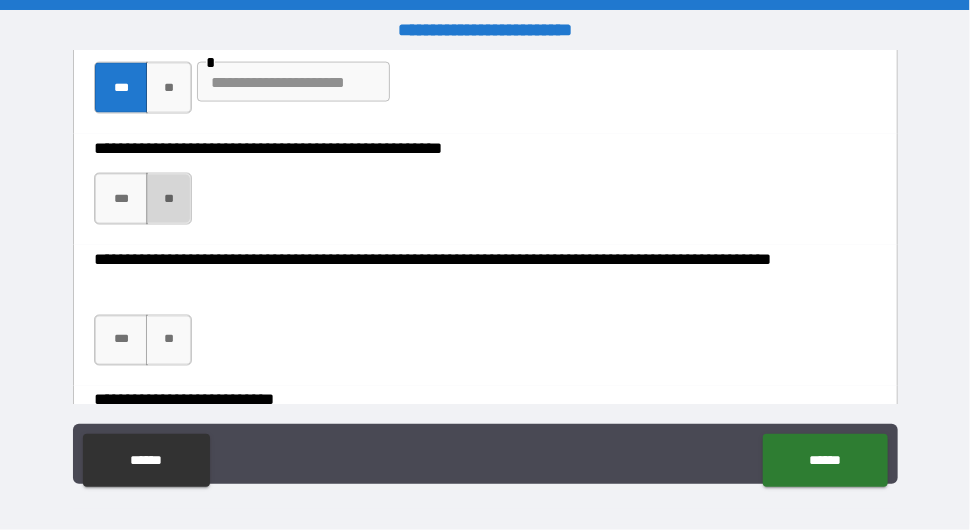 click on "**" at bounding box center (169, 199) 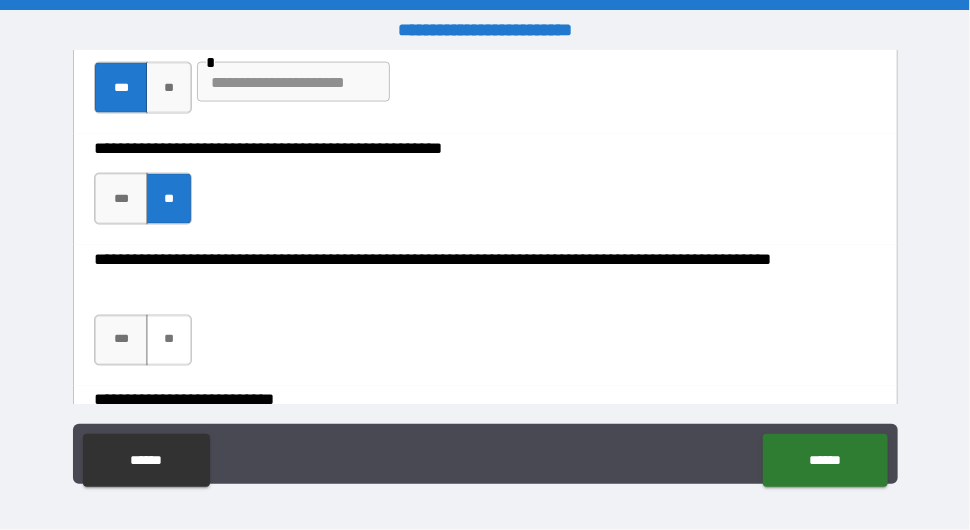 click on "**" at bounding box center [169, 341] 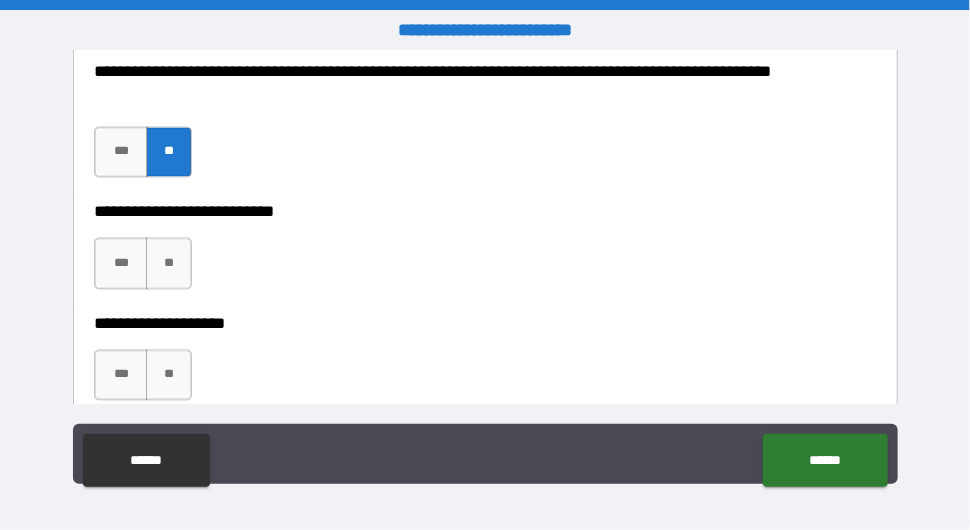 scroll, scrollTop: 1200, scrollLeft: 0, axis: vertical 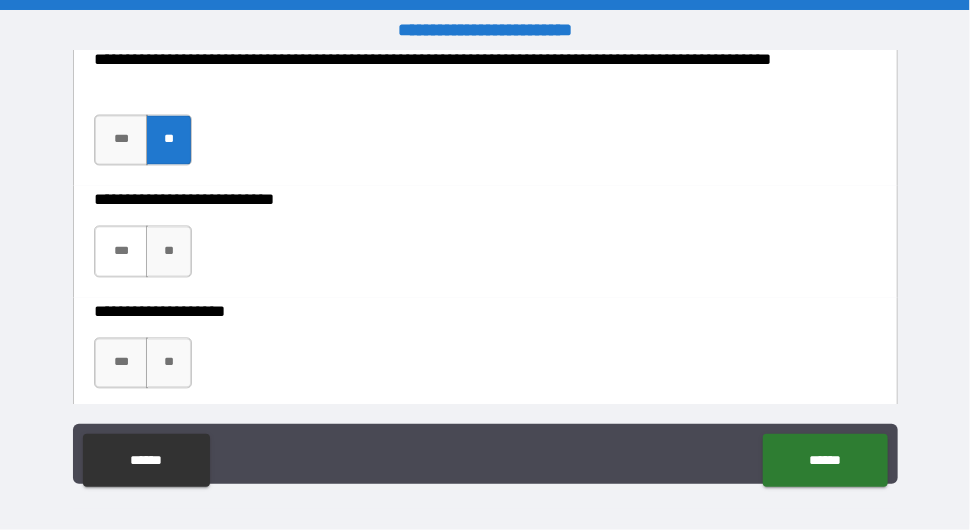 click on "***" at bounding box center (121, 252) 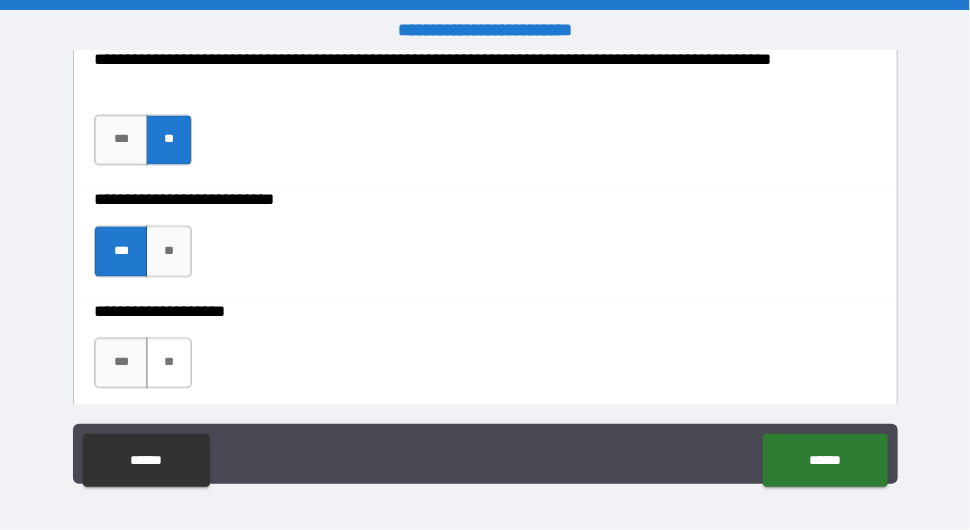 click on "**" at bounding box center (169, 364) 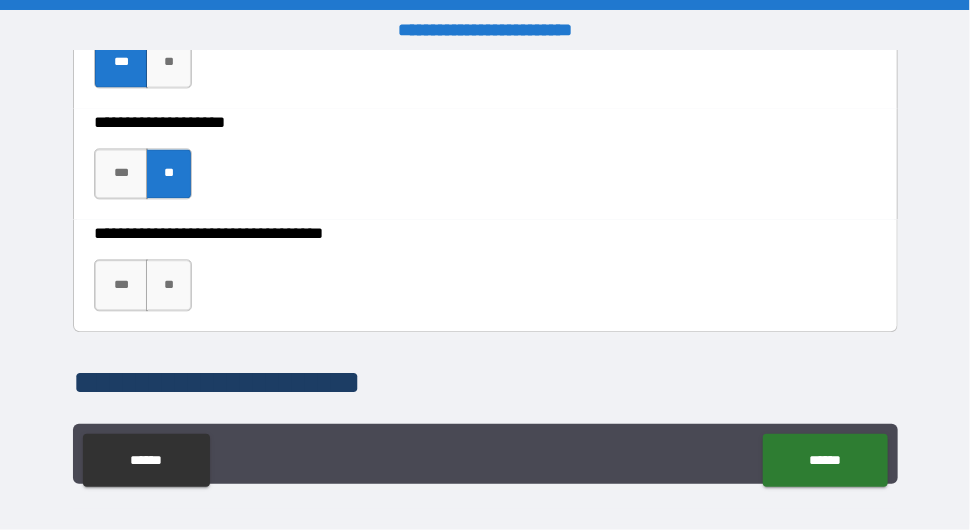 scroll, scrollTop: 1400, scrollLeft: 0, axis: vertical 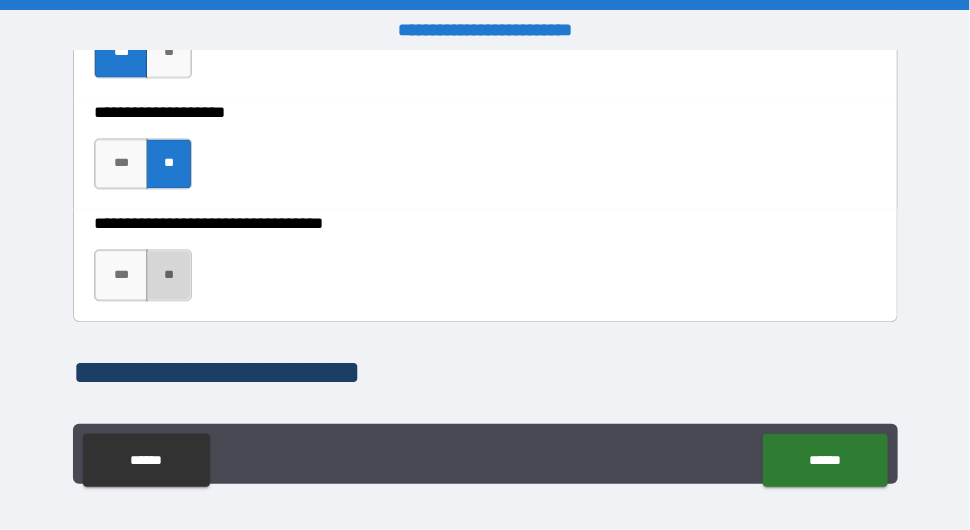 click on "**" at bounding box center (169, 275) 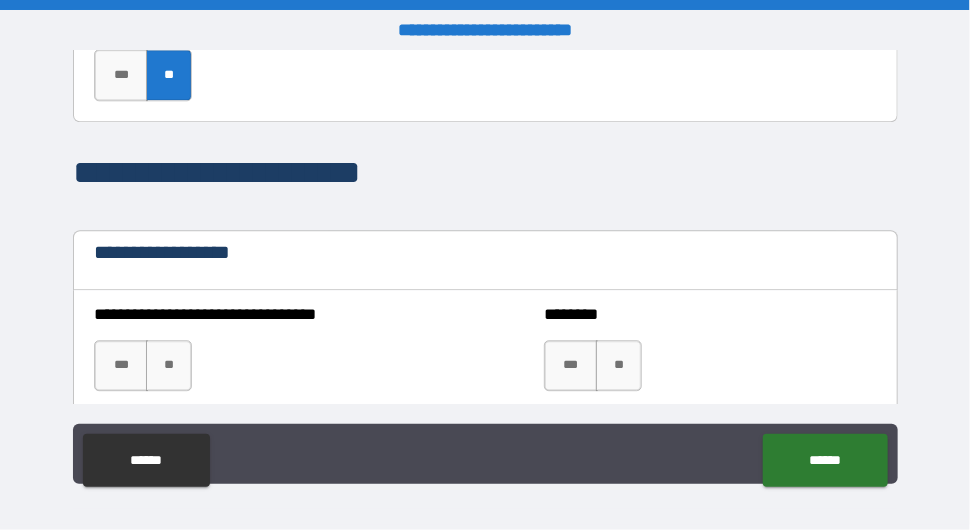scroll, scrollTop: 1700, scrollLeft: 0, axis: vertical 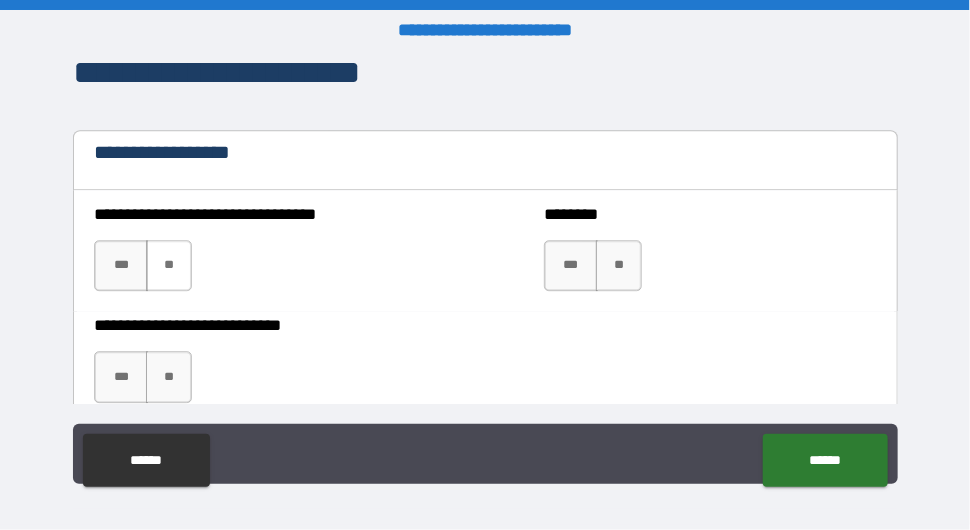 click on "**" at bounding box center (169, 266) 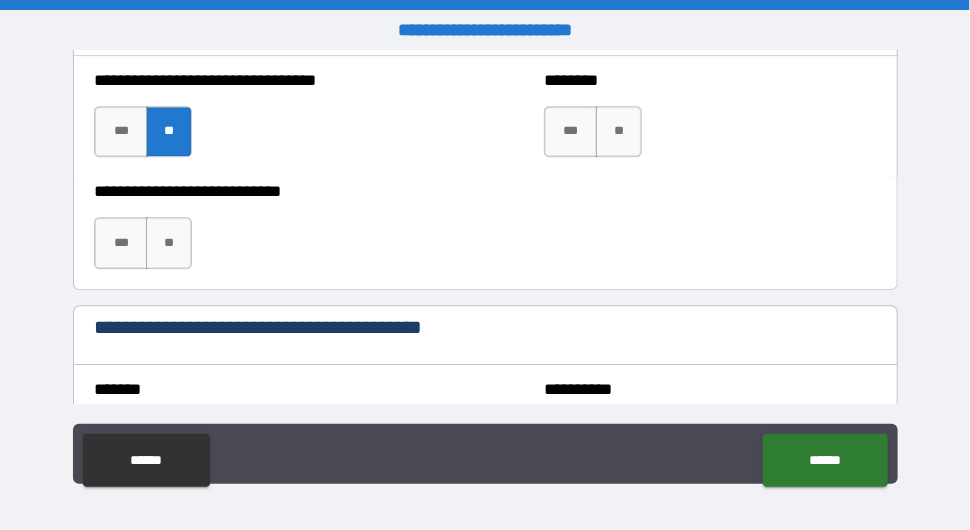 scroll, scrollTop: 1900, scrollLeft: 0, axis: vertical 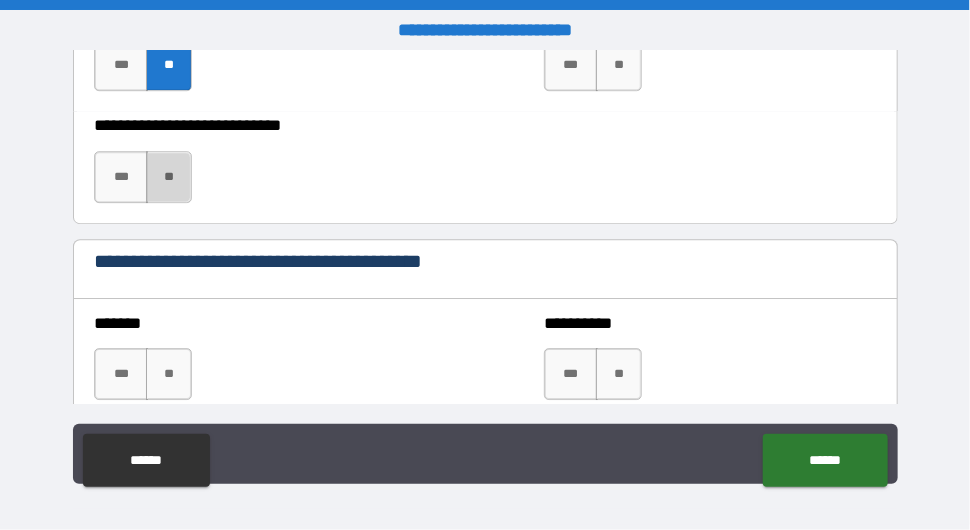 click on "**" at bounding box center [169, 177] 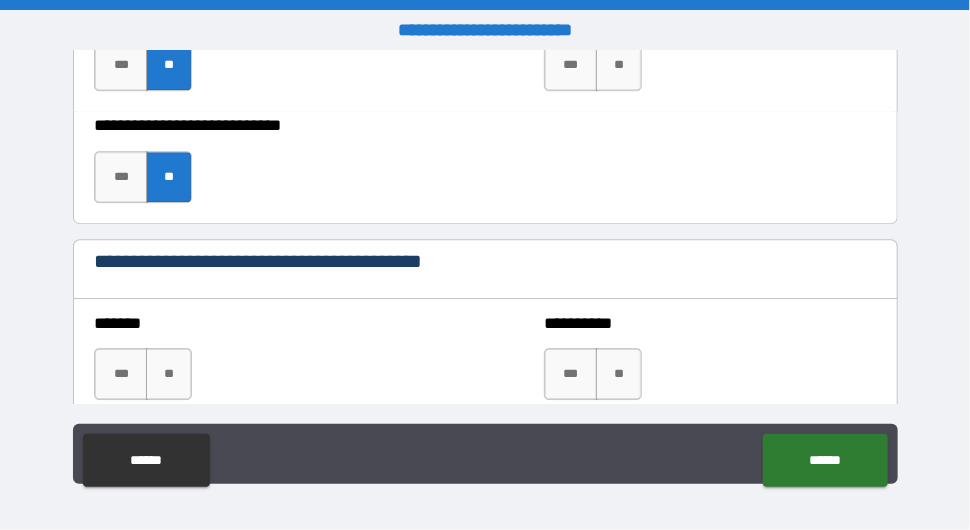 scroll, scrollTop: 2000, scrollLeft: 0, axis: vertical 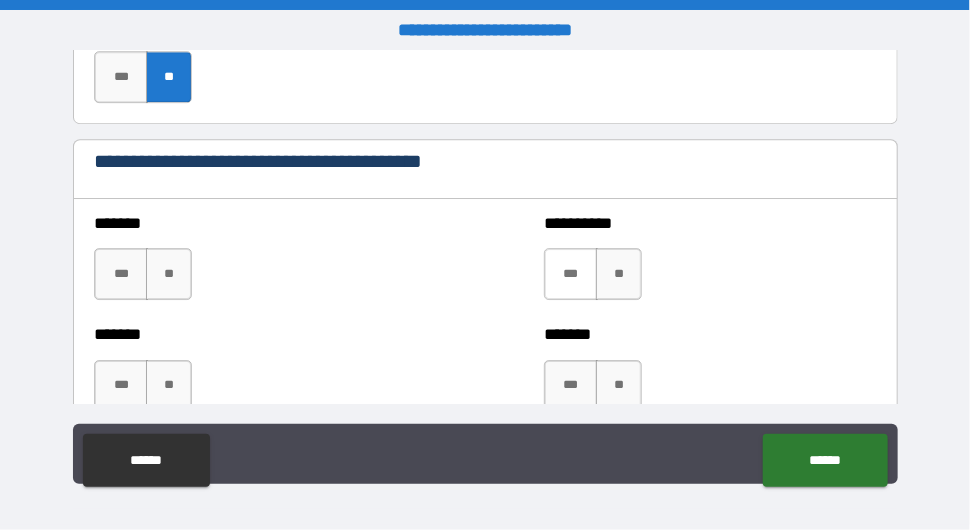 click on "***" at bounding box center (571, 274) 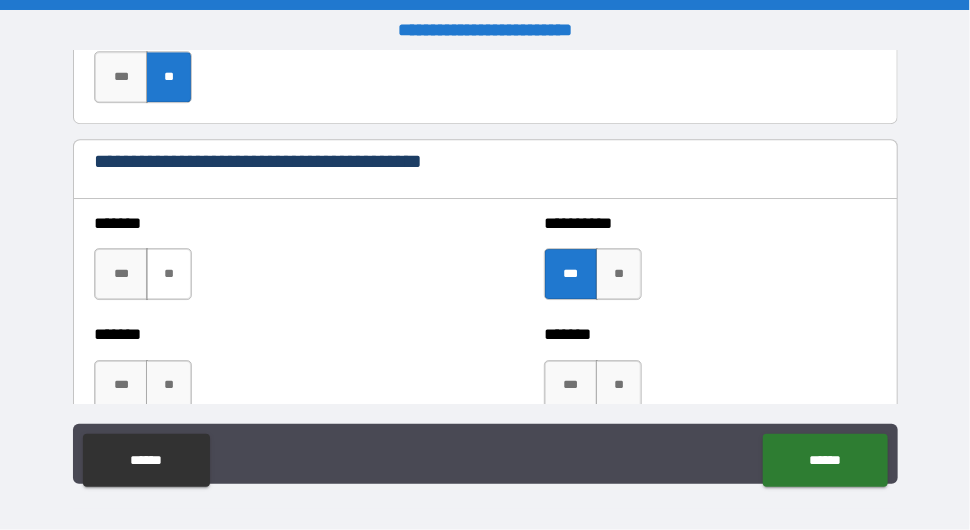 click on "**" at bounding box center (169, 274) 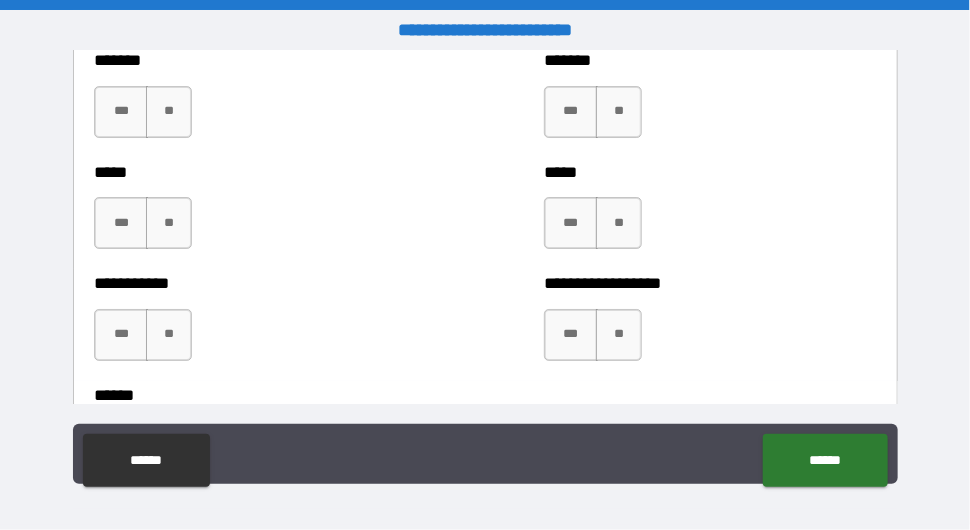 scroll, scrollTop: 2300, scrollLeft: 0, axis: vertical 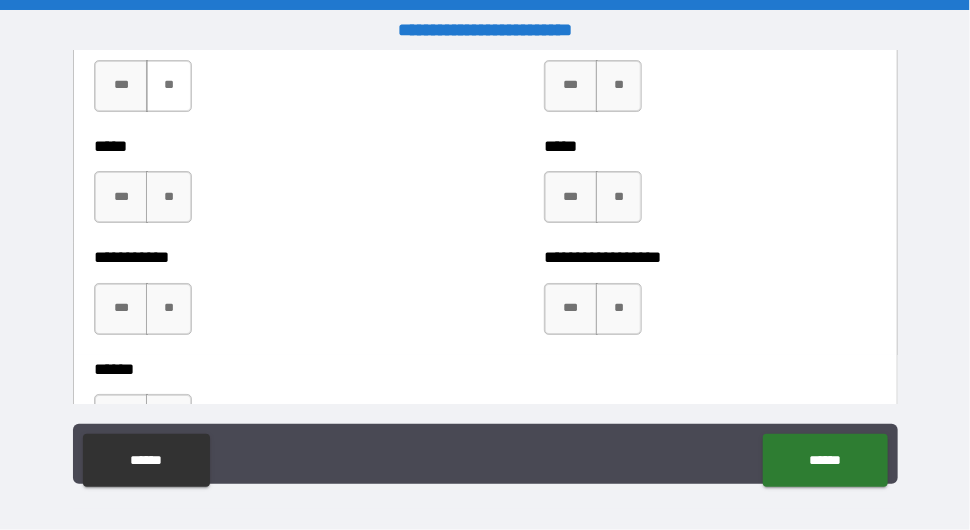 click on "**" at bounding box center (169, 86) 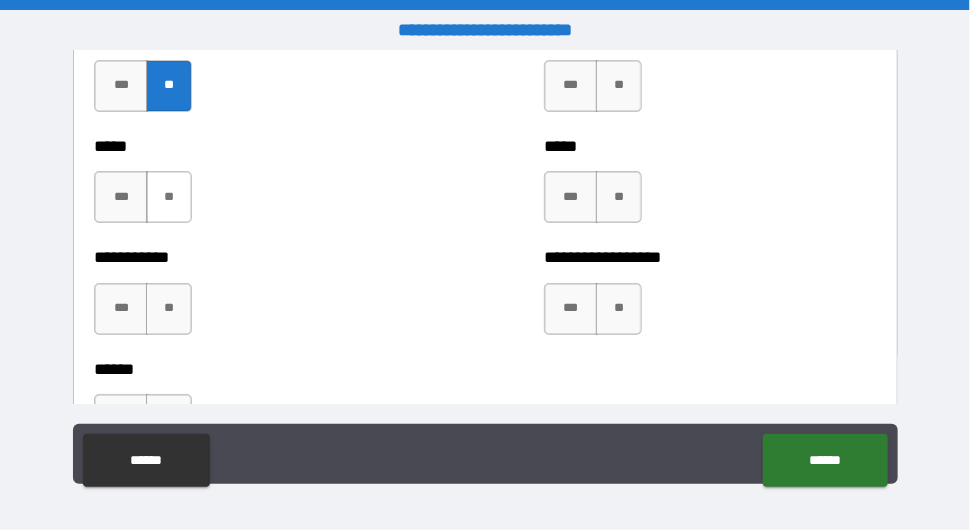 click on "**" at bounding box center (169, 197) 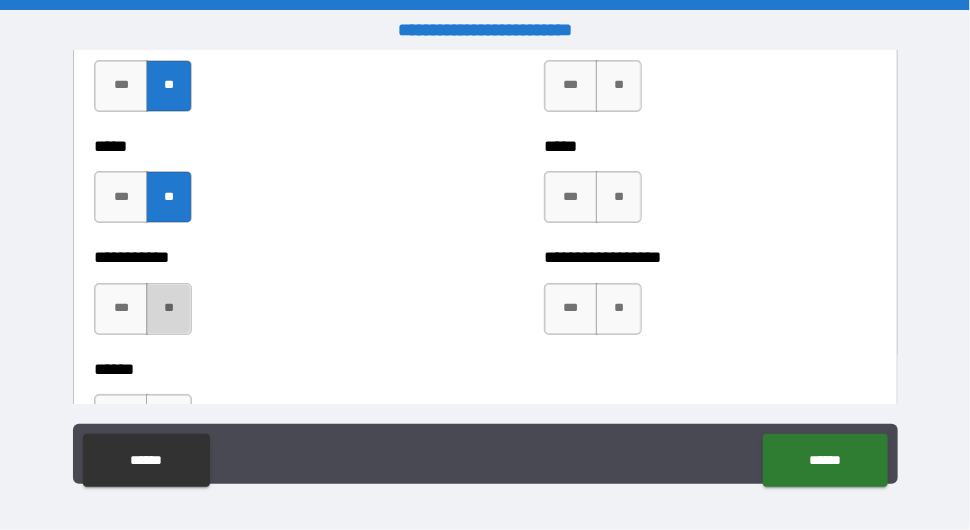 click on "**" at bounding box center [169, 309] 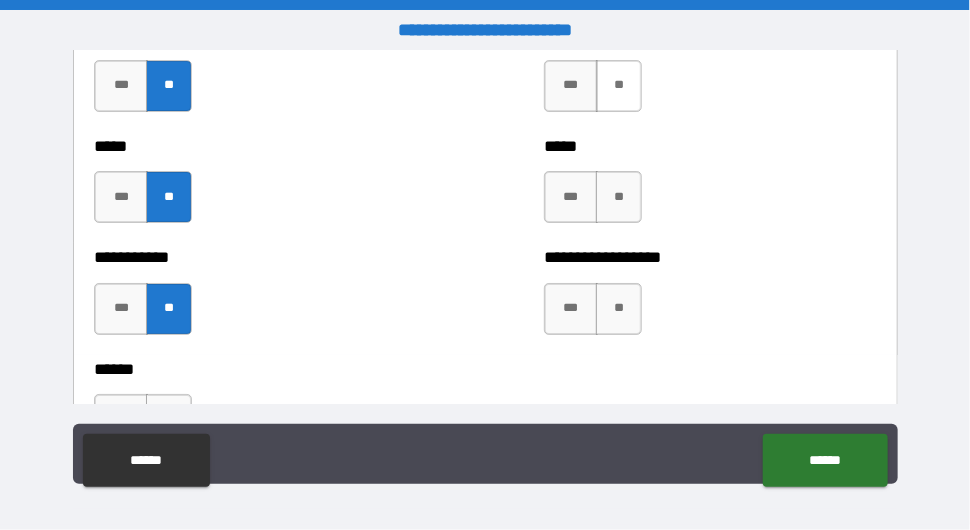 drag, startPoint x: 608, startPoint y: 113, endPoint x: 605, endPoint y: 126, distance: 13.341664 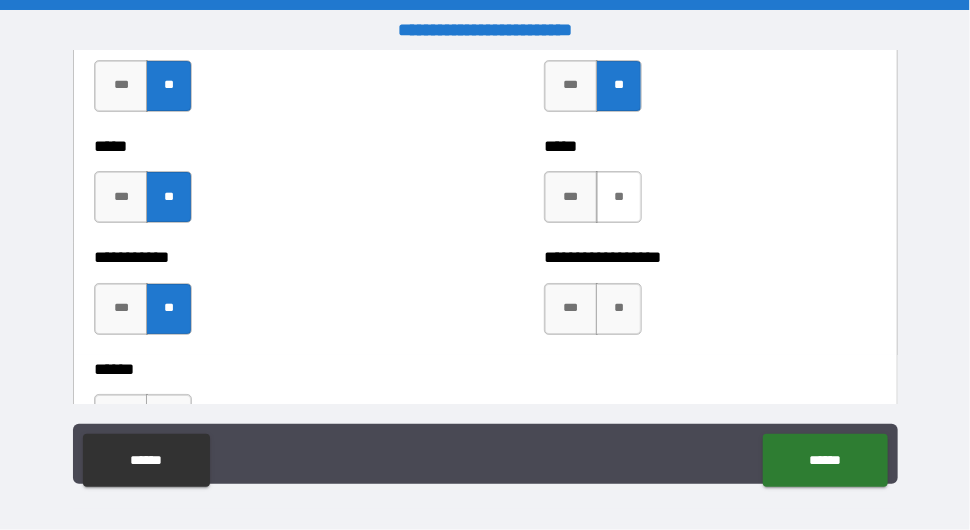 click on "**" at bounding box center [619, 197] 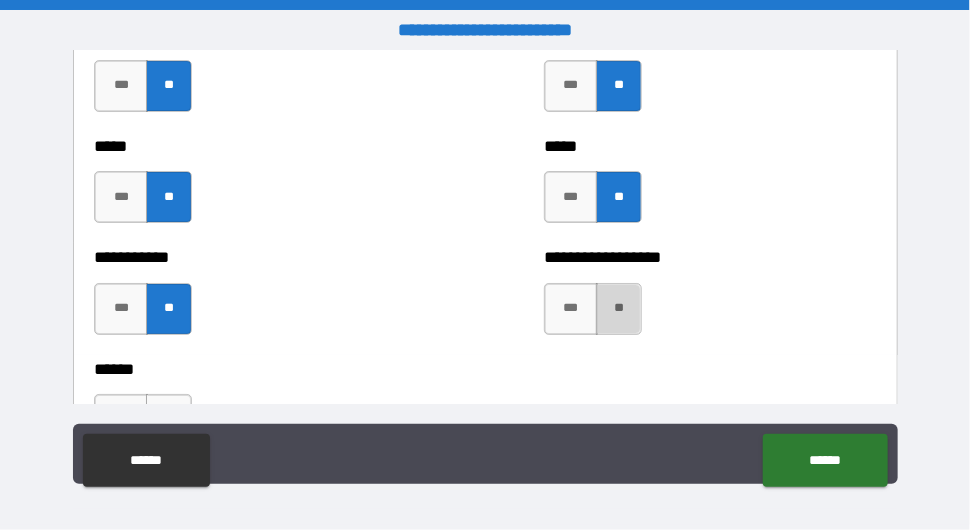 click on "**" at bounding box center [619, 309] 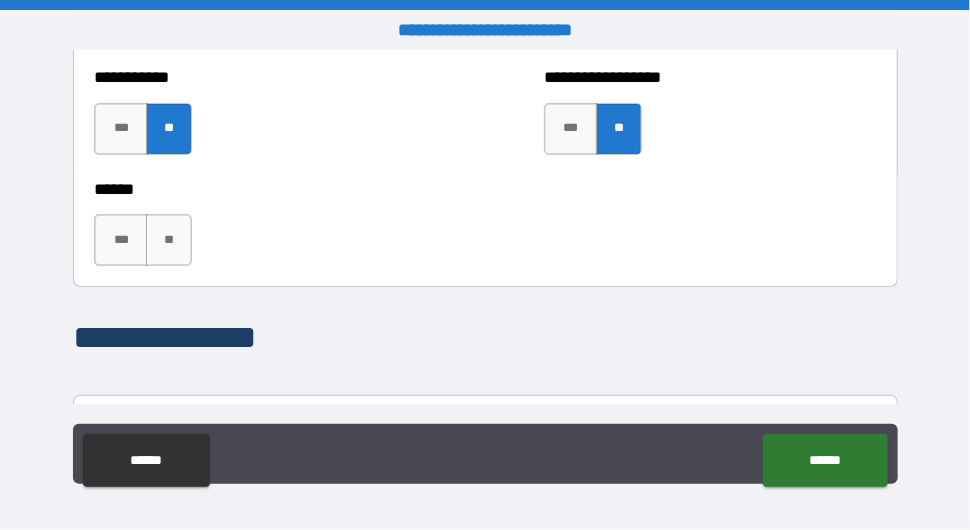 scroll, scrollTop: 2500, scrollLeft: 0, axis: vertical 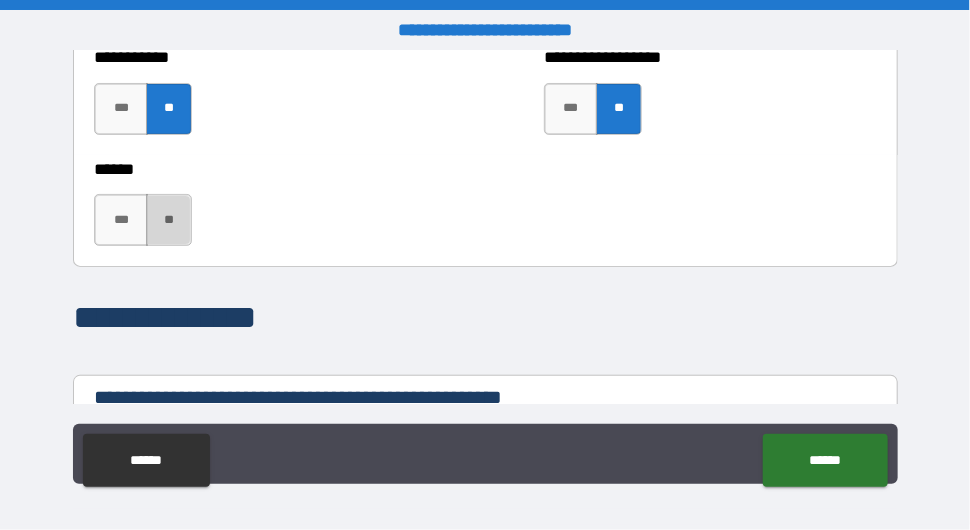 click on "**" at bounding box center [169, 220] 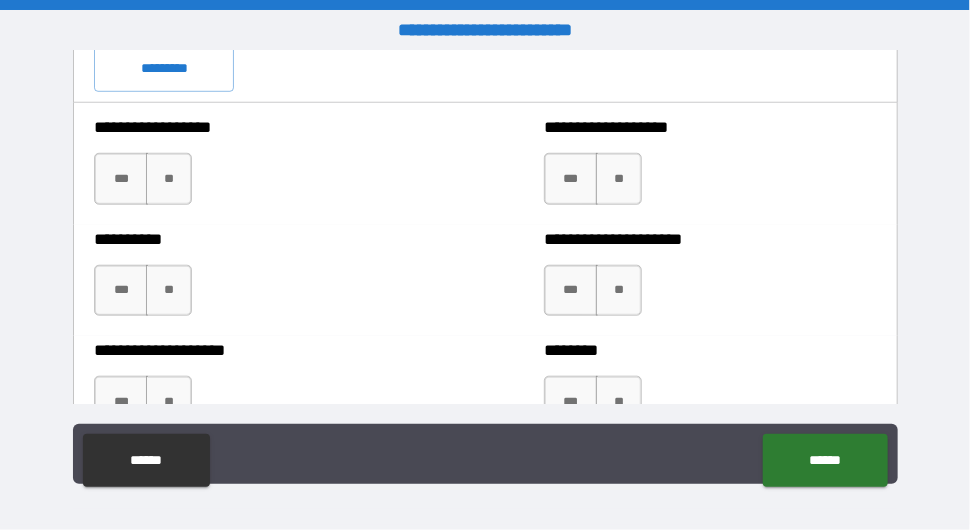 scroll, scrollTop: 3000, scrollLeft: 0, axis: vertical 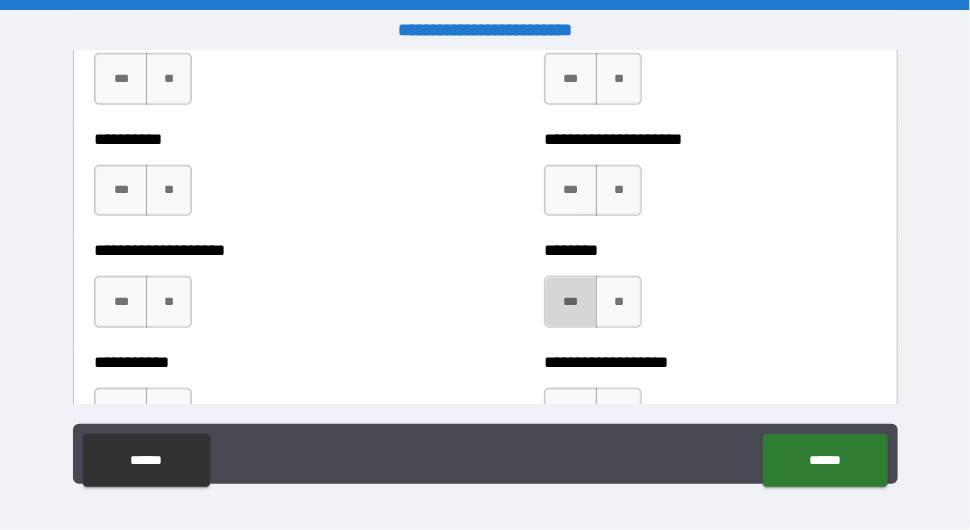 click on "***" at bounding box center [571, 302] 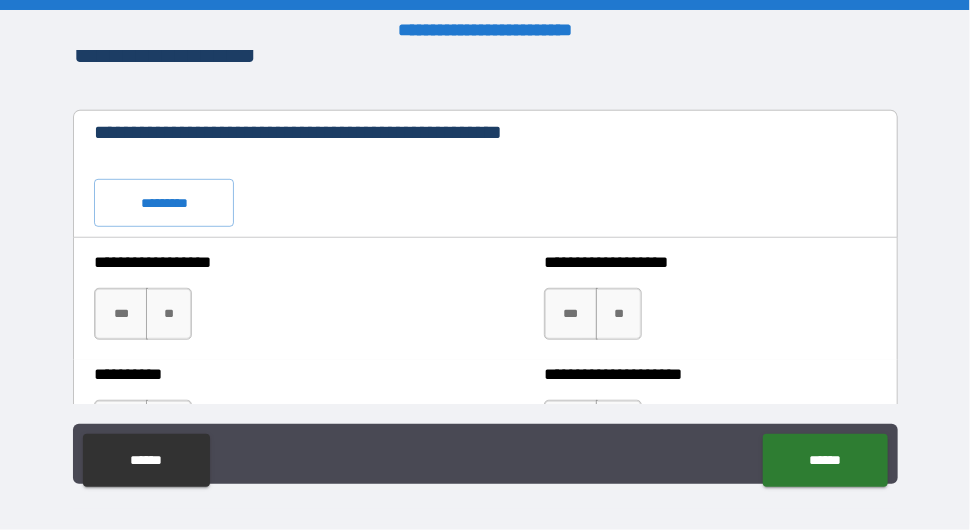 scroll, scrollTop: 2800, scrollLeft: 0, axis: vertical 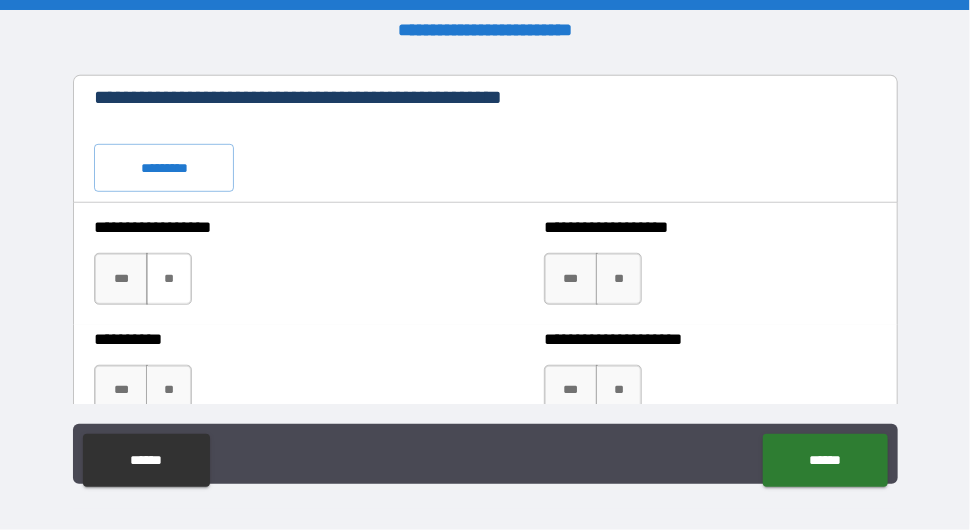 click on "**" at bounding box center (169, 279) 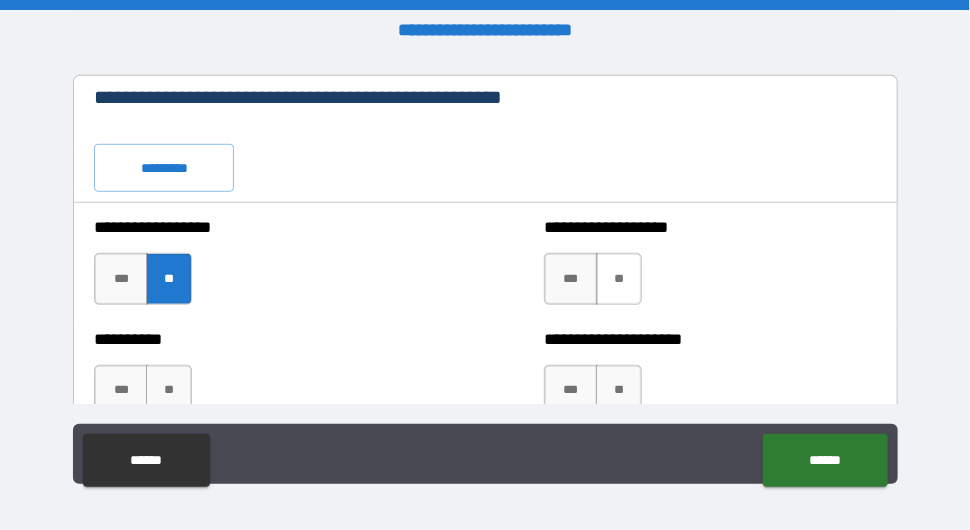 click on "**" at bounding box center [619, 279] 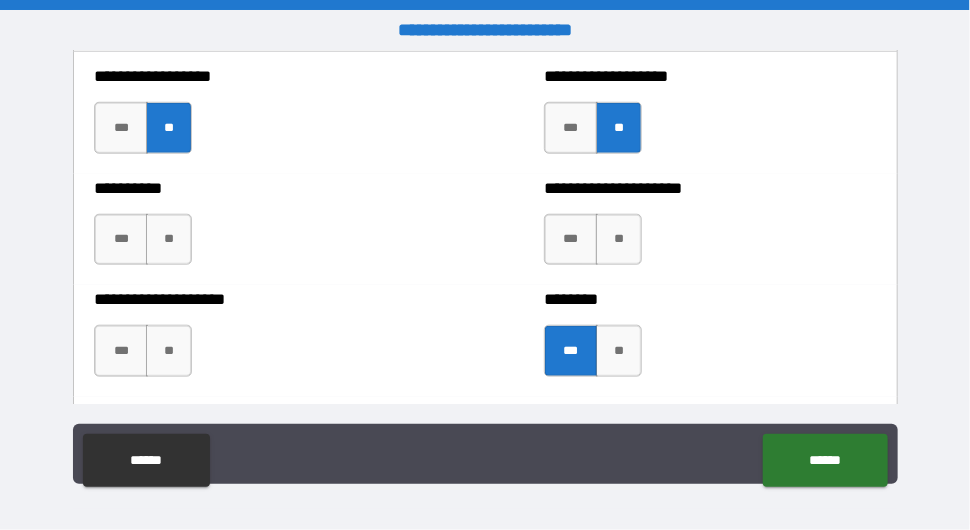 scroll, scrollTop: 3000, scrollLeft: 0, axis: vertical 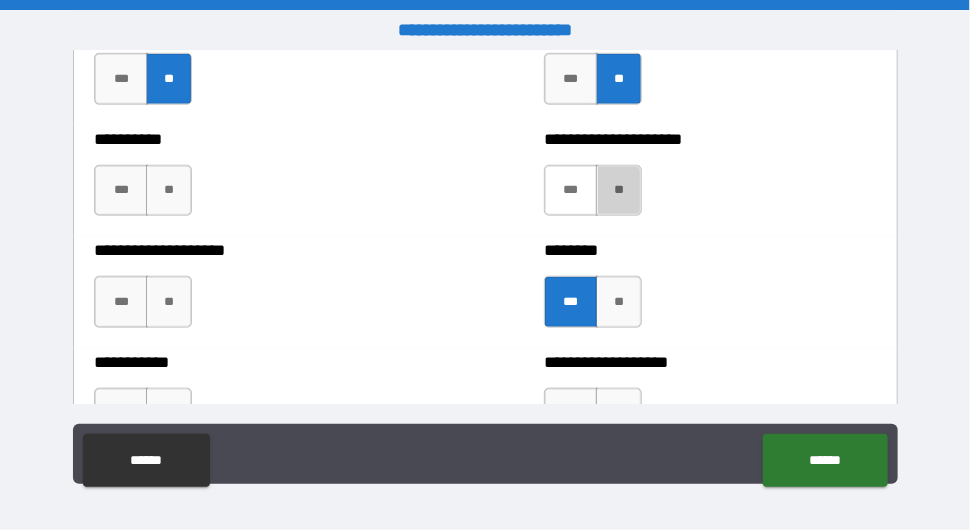 drag, startPoint x: 596, startPoint y: 211, endPoint x: 567, endPoint y: 216, distance: 29.427877 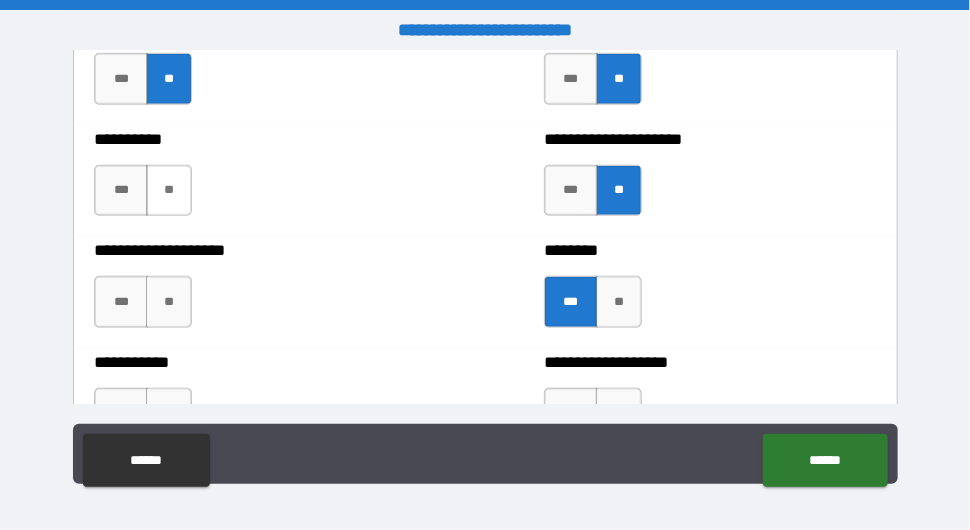 drag, startPoint x: 177, startPoint y: 228, endPoint x: 178, endPoint y: 243, distance: 15.033297 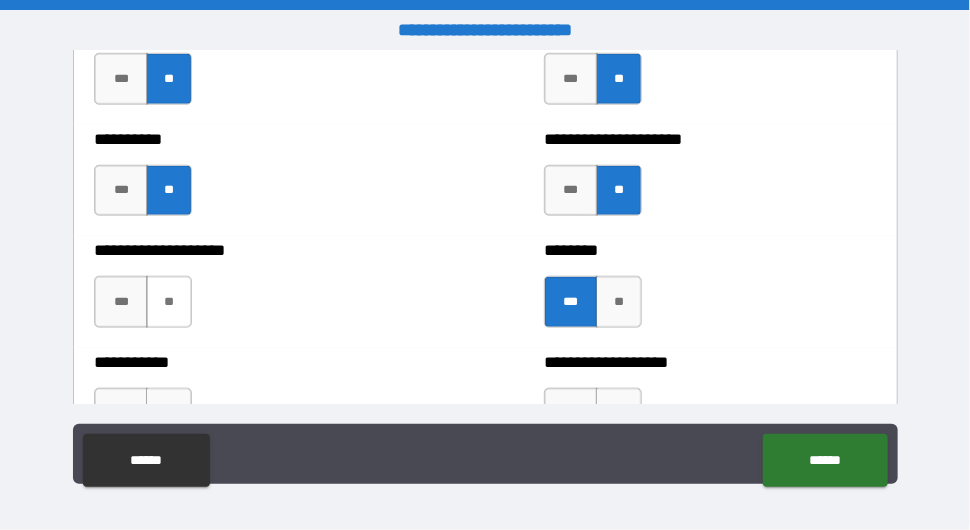 drag, startPoint x: 160, startPoint y: 316, endPoint x: 176, endPoint y: 314, distance: 16.124516 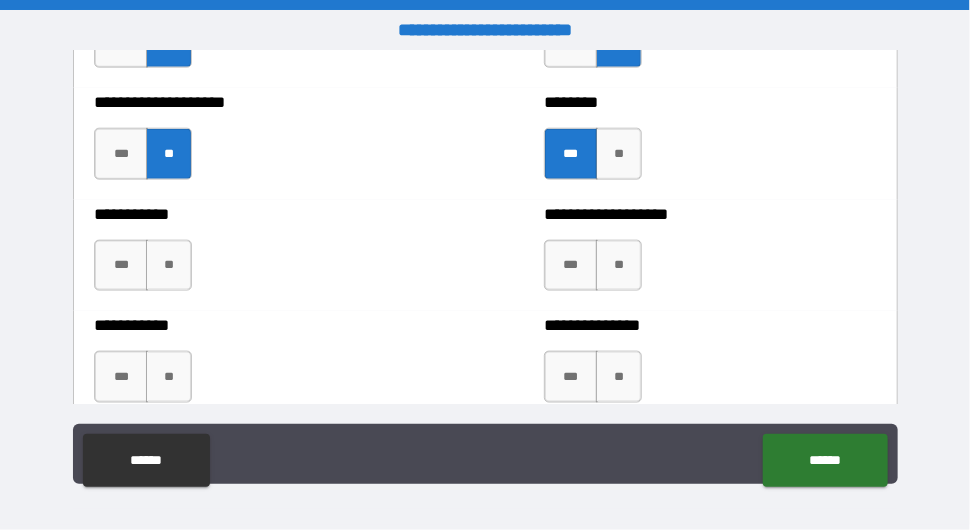 scroll, scrollTop: 3200, scrollLeft: 0, axis: vertical 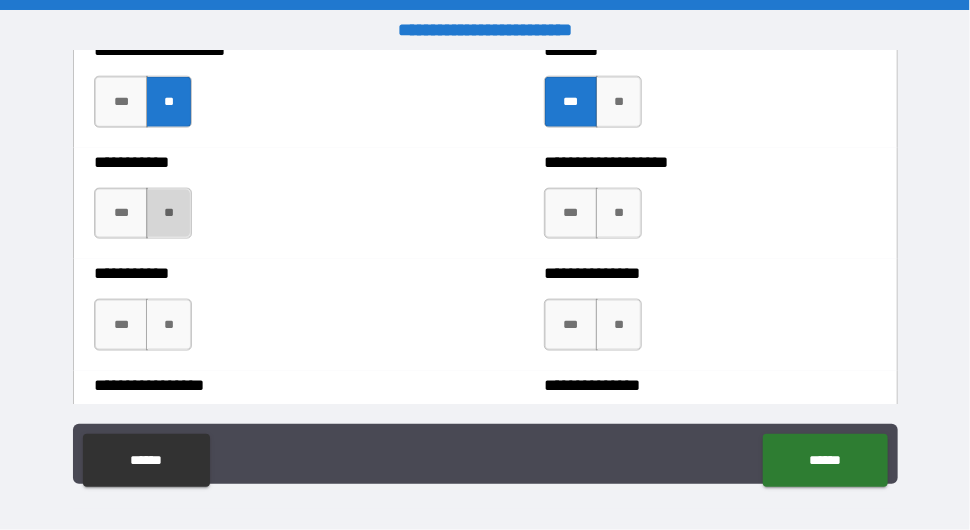 click on "**" at bounding box center (169, 214) 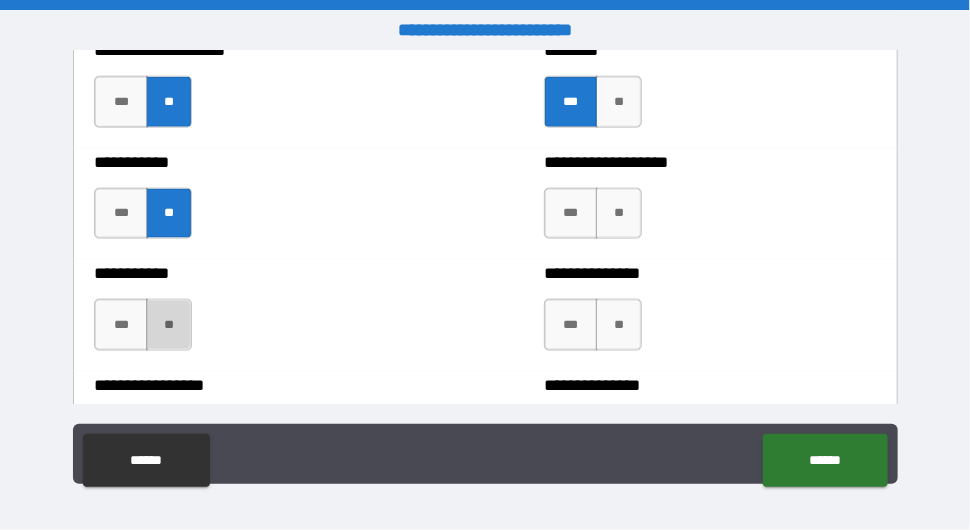 click on "**" at bounding box center (169, 325) 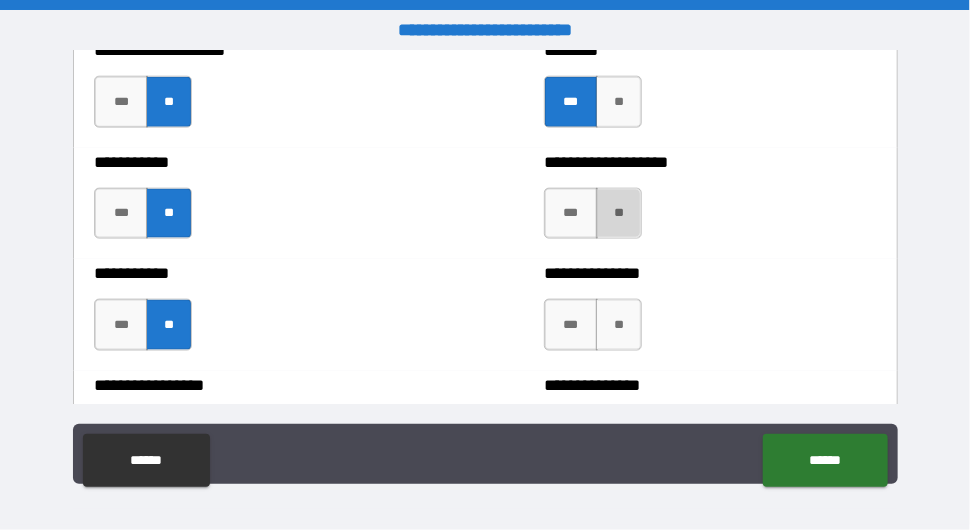 click on "**" at bounding box center [619, 214] 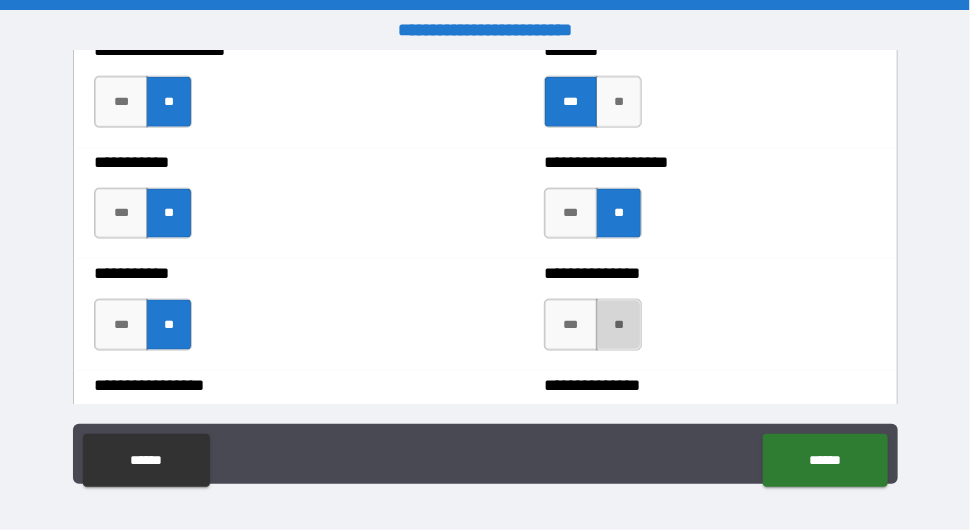 click on "**" at bounding box center [619, 325] 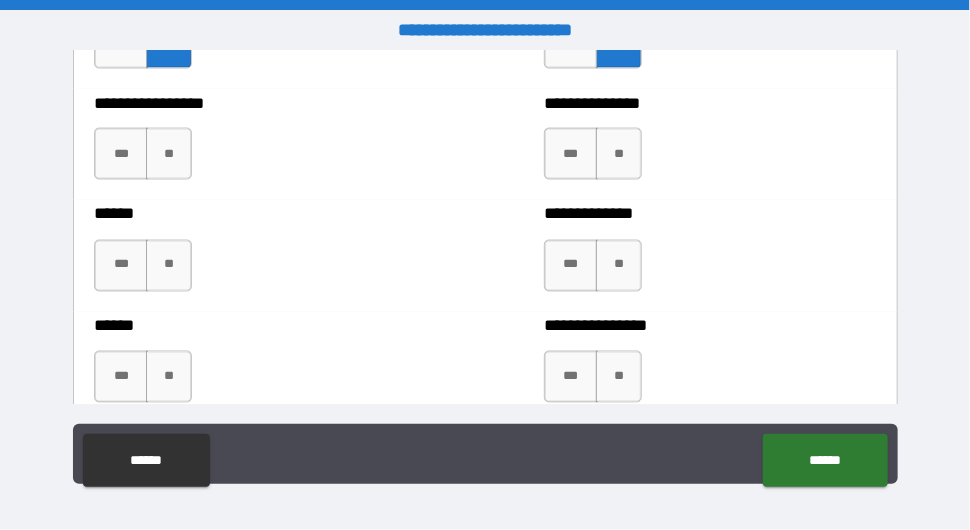 scroll, scrollTop: 3500, scrollLeft: 0, axis: vertical 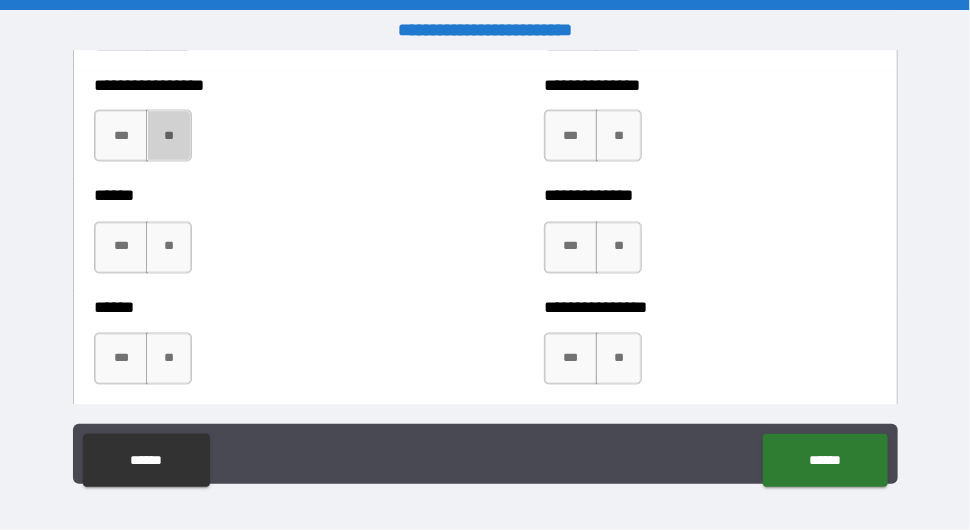 drag, startPoint x: 179, startPoint y: 155, endPoint x: 198, endPoint y: 159, distance: 19.416489 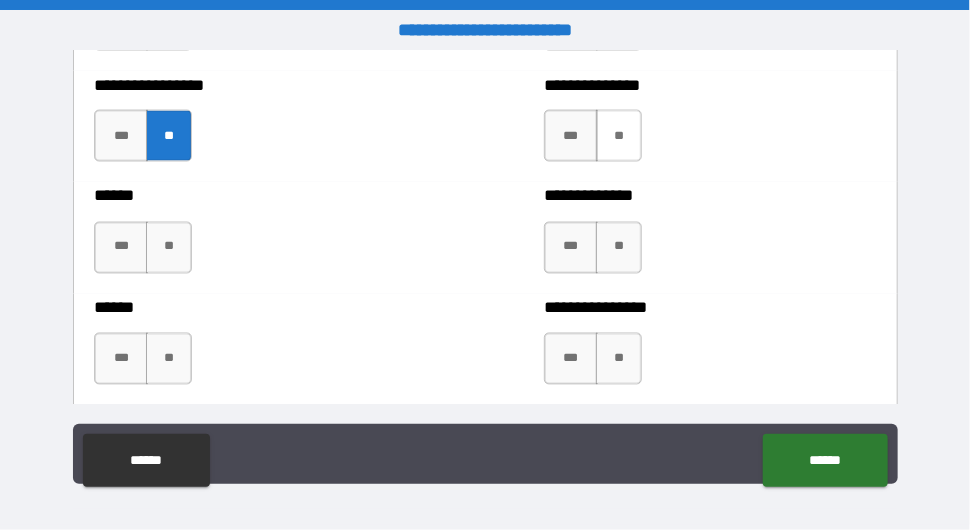 click on "**" at bounding box center (619, 136) 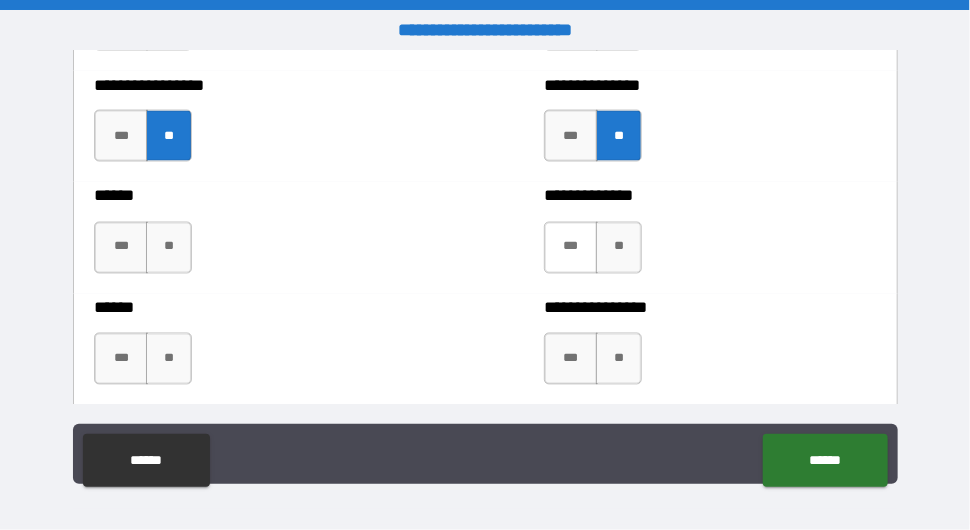 drag, startPoint x: 600, startPoint y: 275, endPoint x: 580, endPoint y: 272, distance: 20.22375 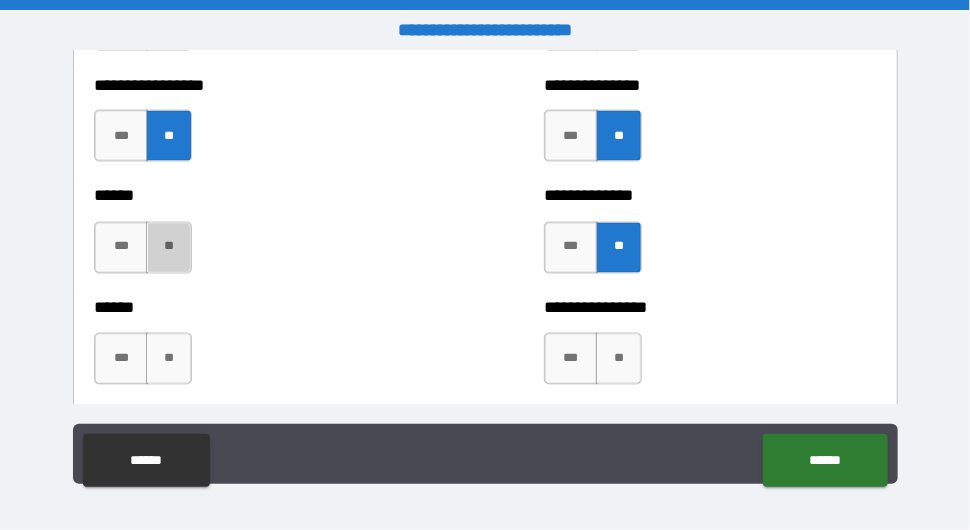 drag, startPoint x: 177, startPoint y: 266, endPoint x: 191, endPoint y: 322, distance: 57.72348 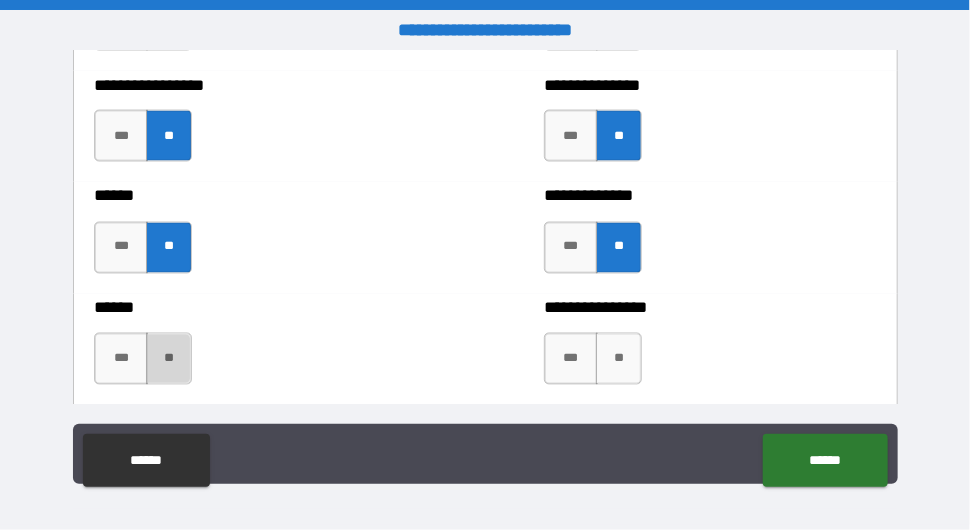 drag, startPoint x: 169, startPoint y: 374, endPoint x: 196, endPoint y: 369, distance: 27.45906 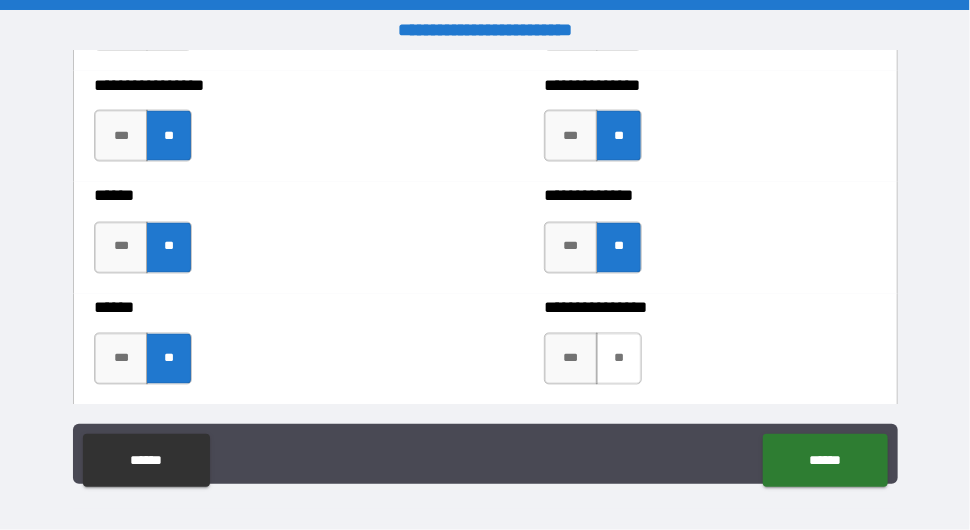 click on "**" at bounding box center (619, 359) 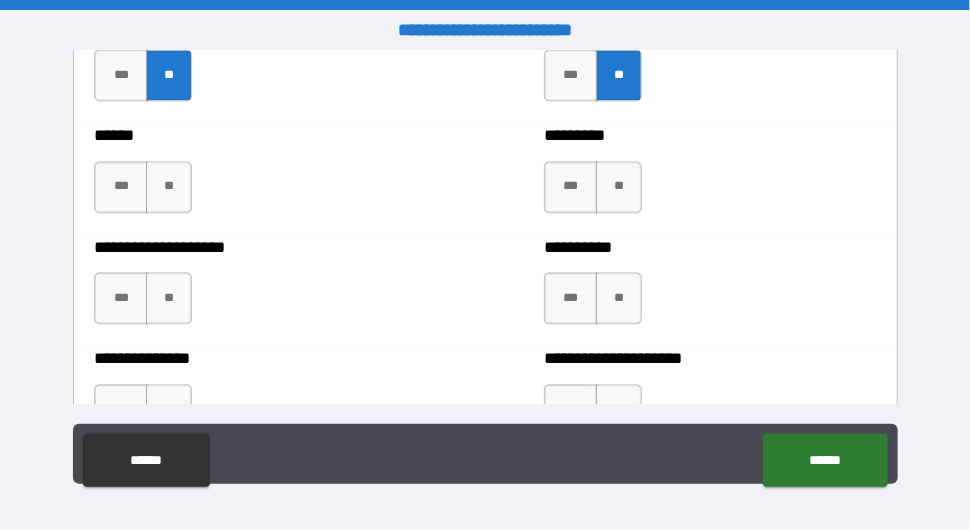 scroll, scrollTop: 3800, scrollLeft: 0, axis: vertical 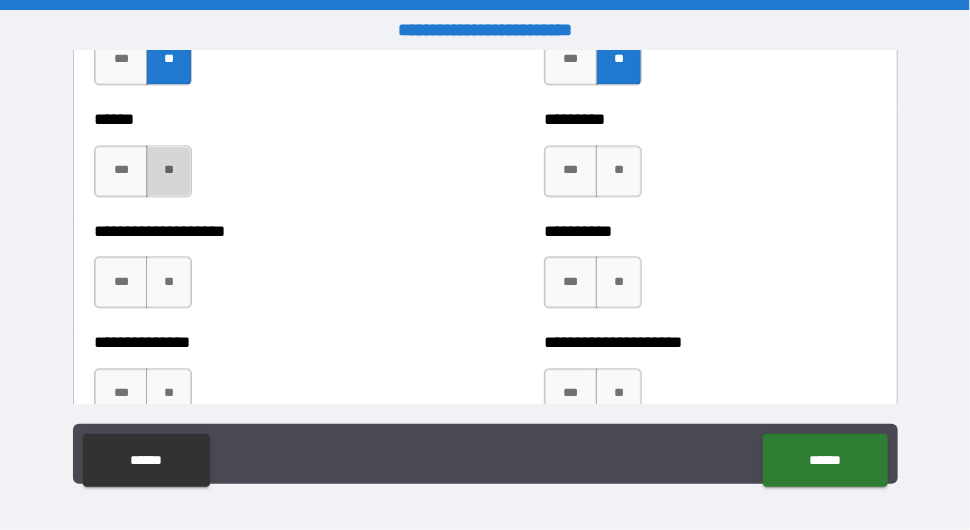 click on "**" at bounding box center (169, 171) 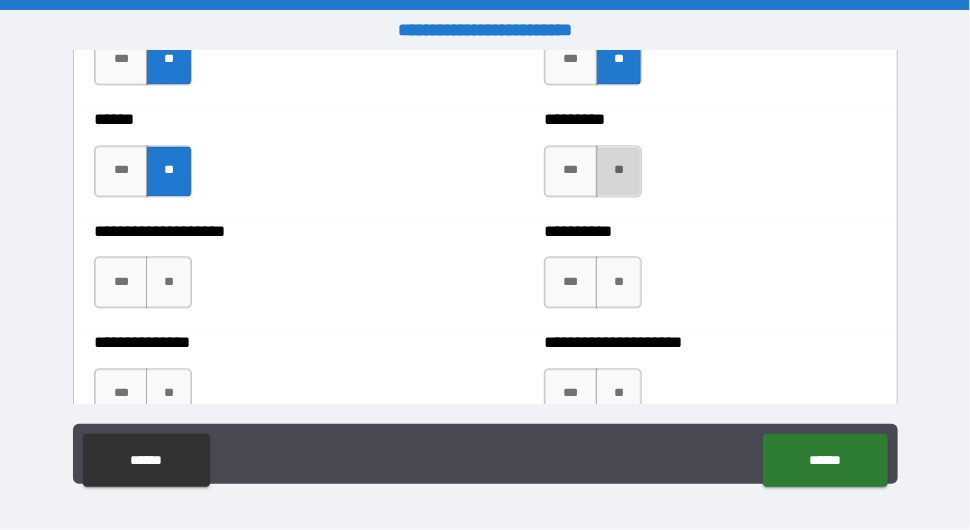drag, startPoint x: 604, startPoint y: 187, endPoint x: 596, endPoint y: 211, distance: 25.298222 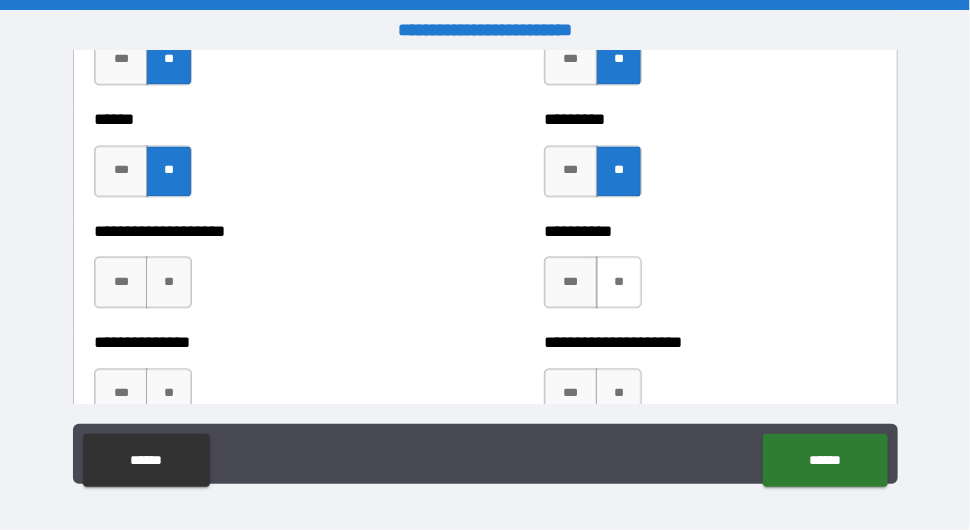 click on "**" at bounding box center [619, 282] 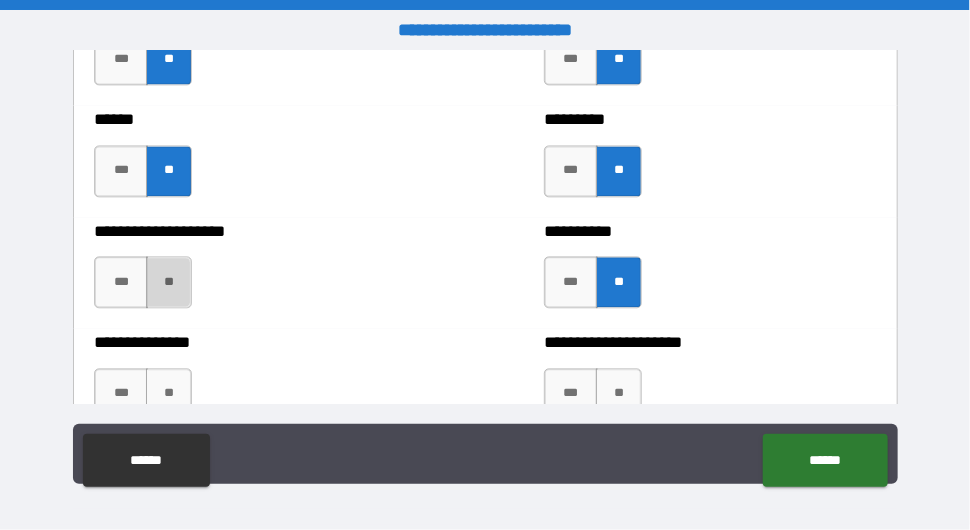 click on "**" at bounding box center (169, 282) 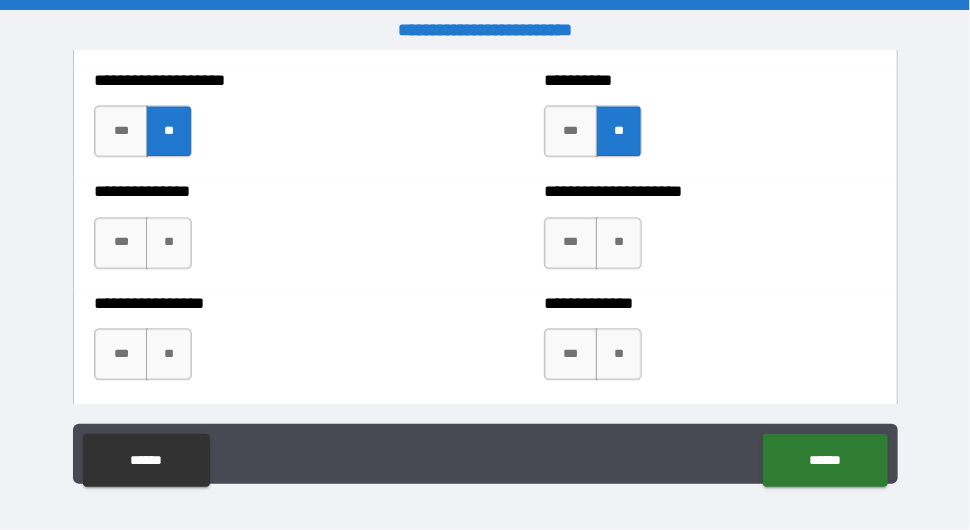 scroll, scrollTop: 4000, scrollLeft: 0, axis: vertical 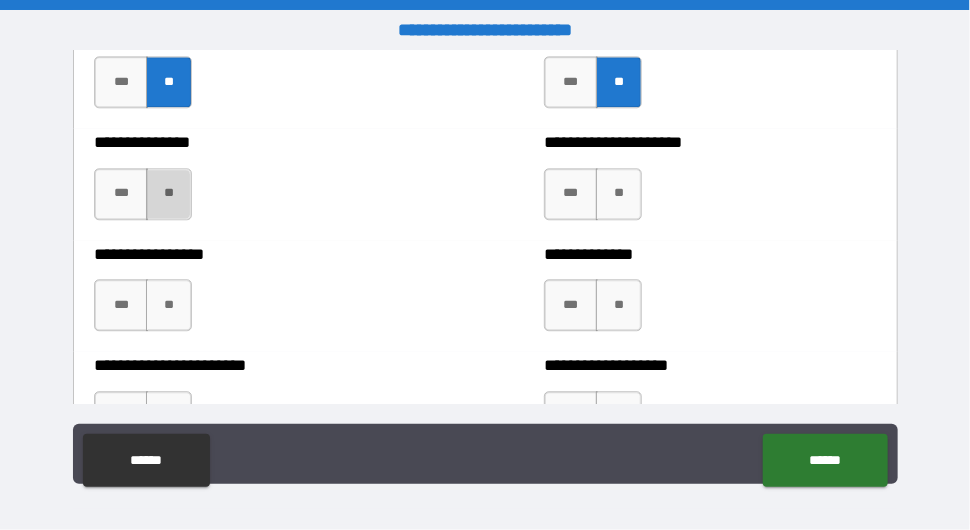 drag, startPoint x: 166, startPoint y: 213, endPoint x: 180, endPoint y: 220, distance: 15.652476 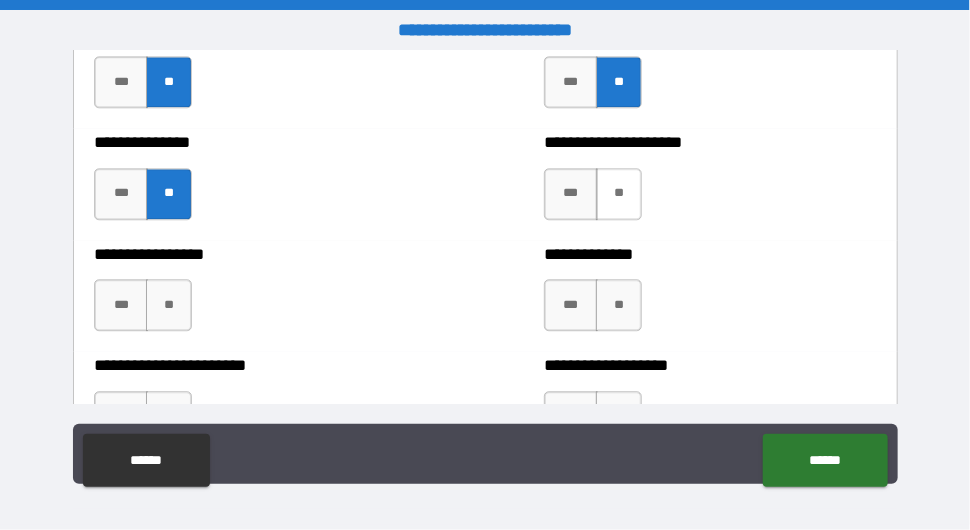 click on "**" at bounding box center [619, 194] 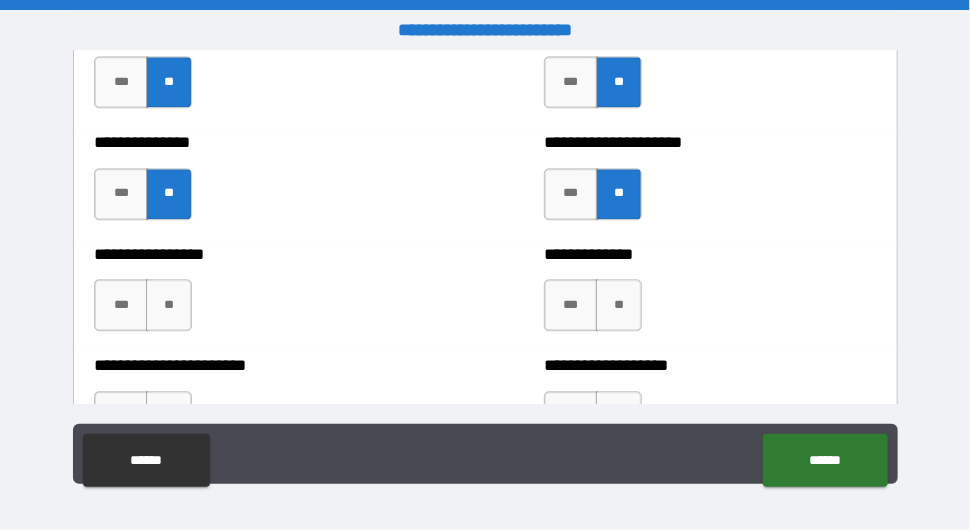 drag, startPoint x: 592, startPoint y: 317, endPoint x: 555, endPoint y: 309, distance: 37.85499 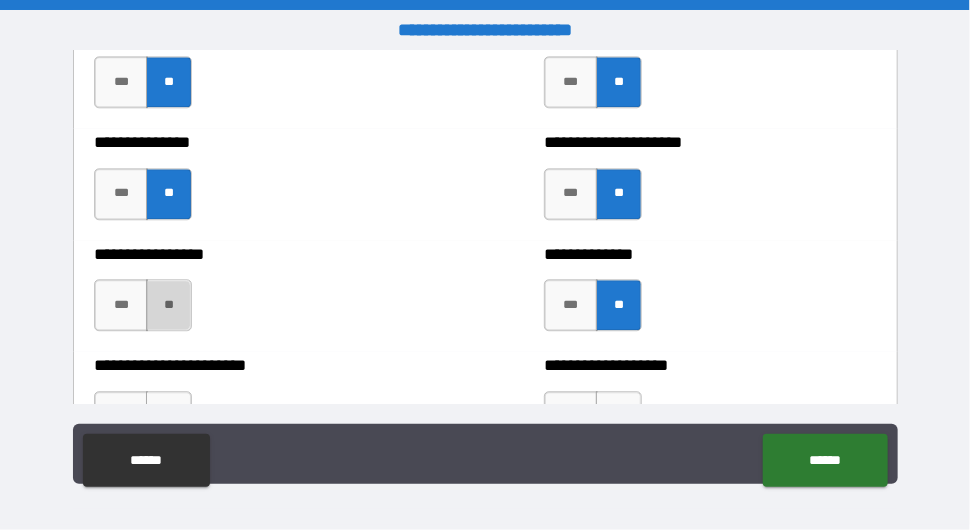 drag, startPoint x: 163, startPoint y: 325, endPoint x: 186, endPoint y: 327, distance: 23.086792 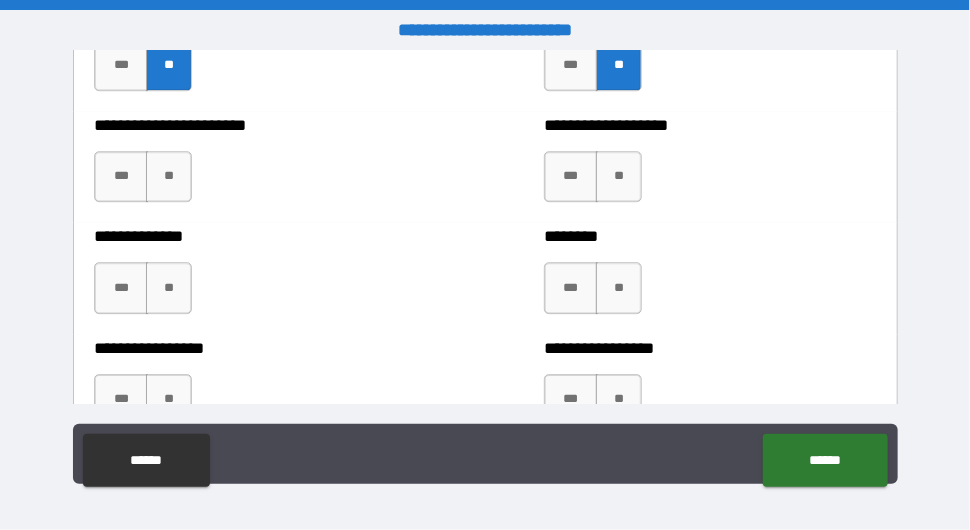 scroll, scrollTop: 4300, scrollLeft: 0, axis: vertical 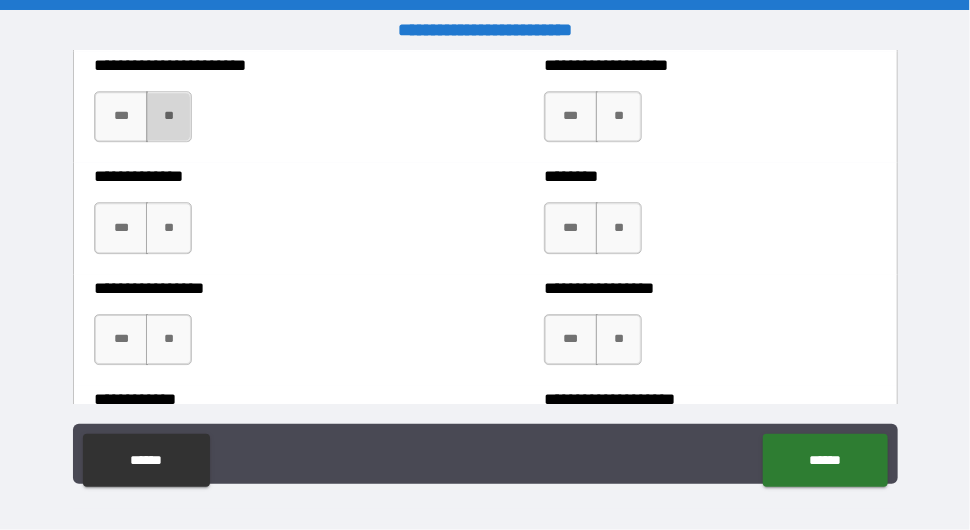 click on "**" at bounding box center (169, 117) 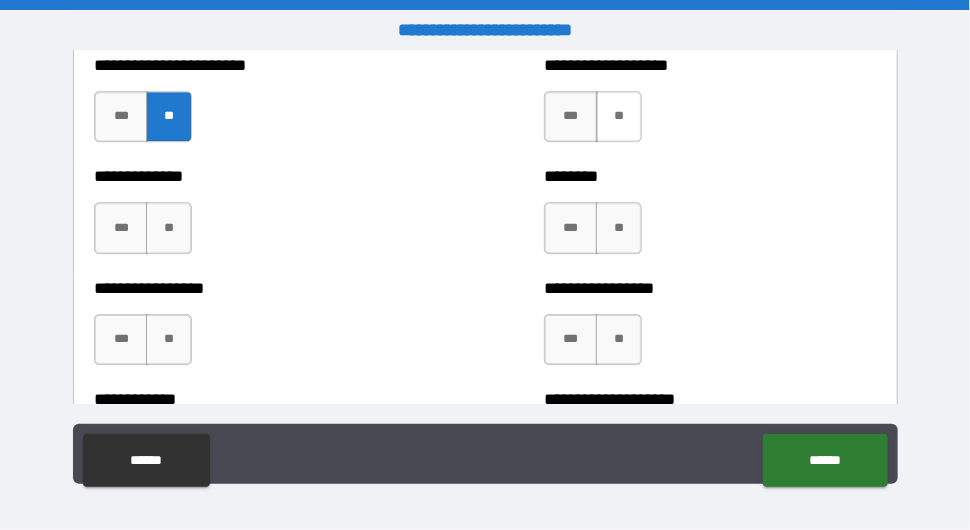 drag, startPoint x: 604, startPoint y: 134, endPoint x: 604, endPoint y: 146, distance: 12 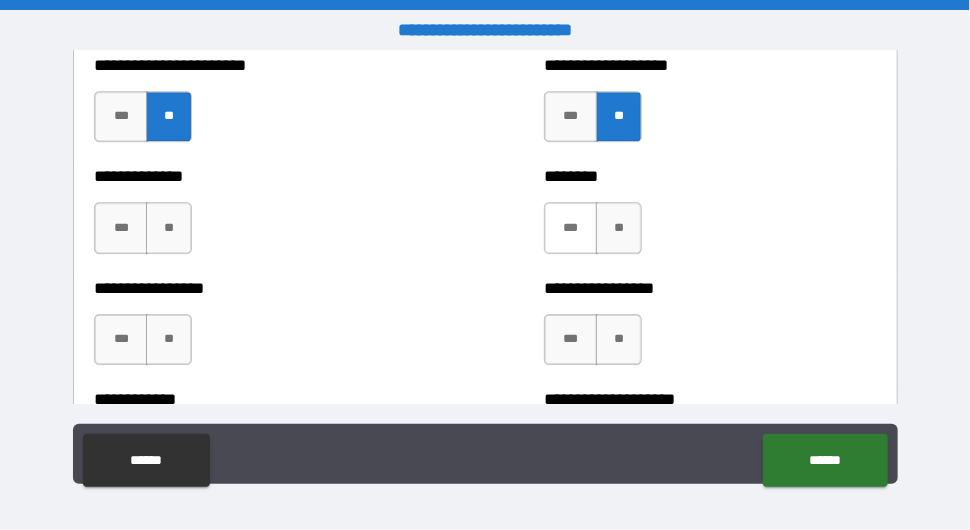 drag, startPoint x: 613, startPoint y: 260, endPoint x: 564, endPoint y: 248, distance: 50.447994 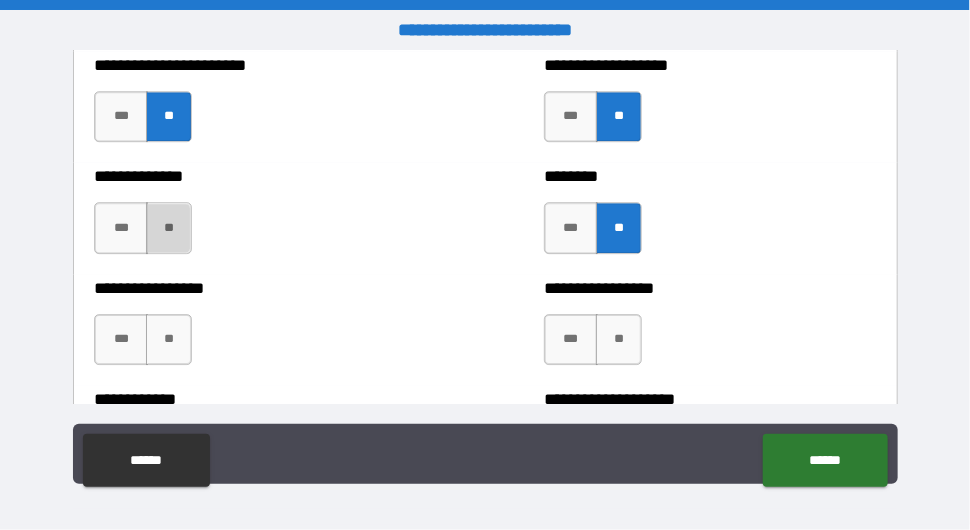 click on "**" at bounding box center (169, 228) 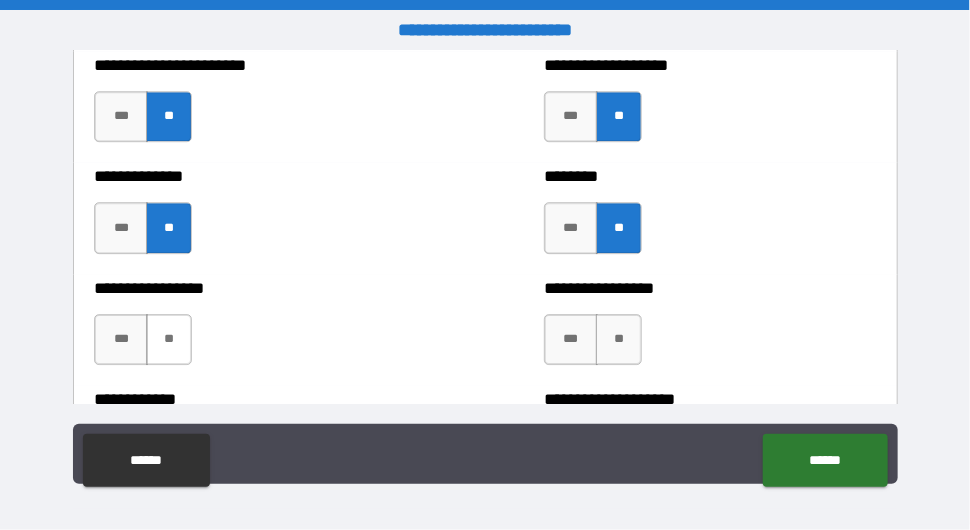 click on "**" at bounding box center (169, 340) 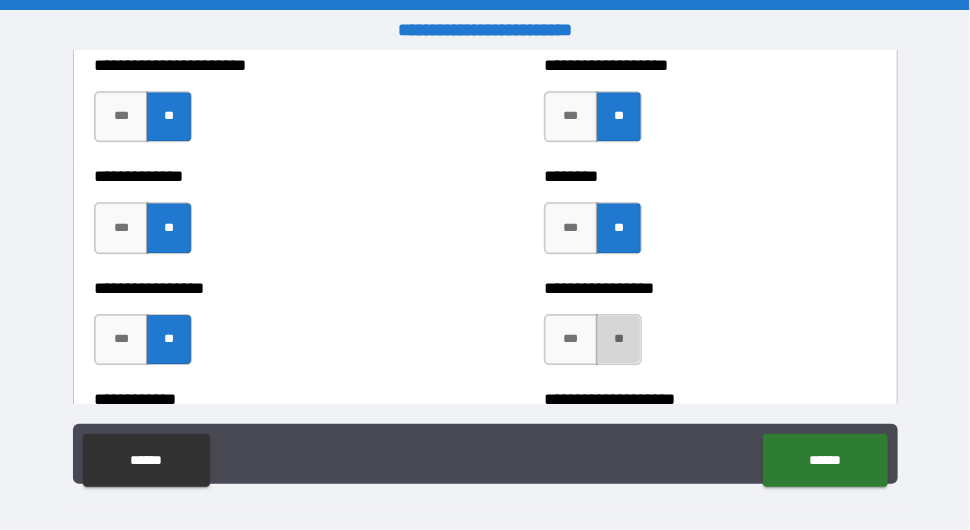 click on "**" at bounding box center [619, 340] 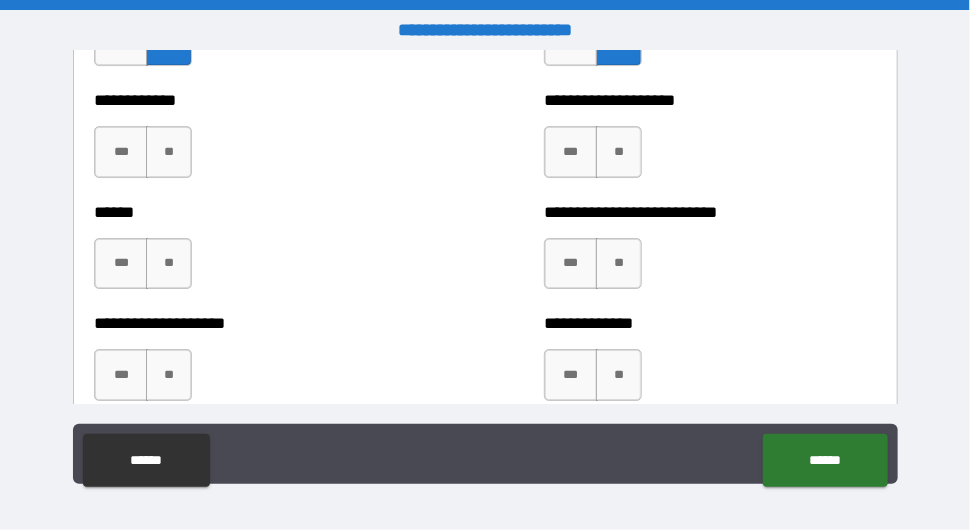 scroll, scrollTop: 4600, scrollLeft: 0, axis: vertical 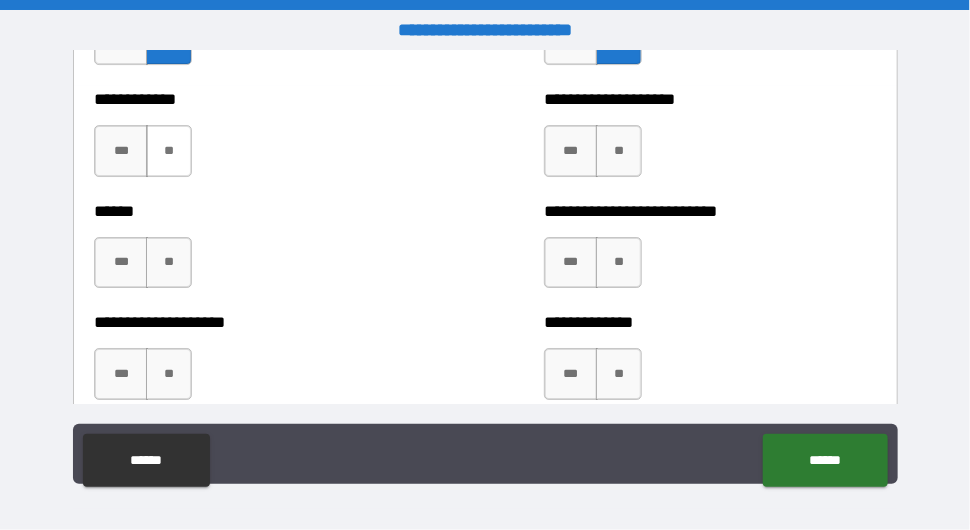 click on "**" at bounding box center [169, 151] 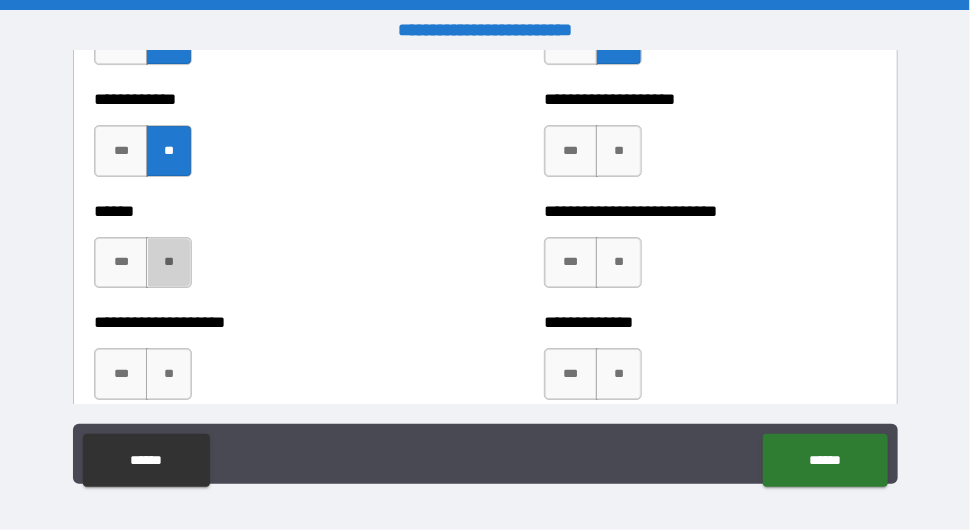 drag, startPoint x: 174, startPoint y: 292, endPoint x: 256, endPoint y: 274, distance: 83.95237 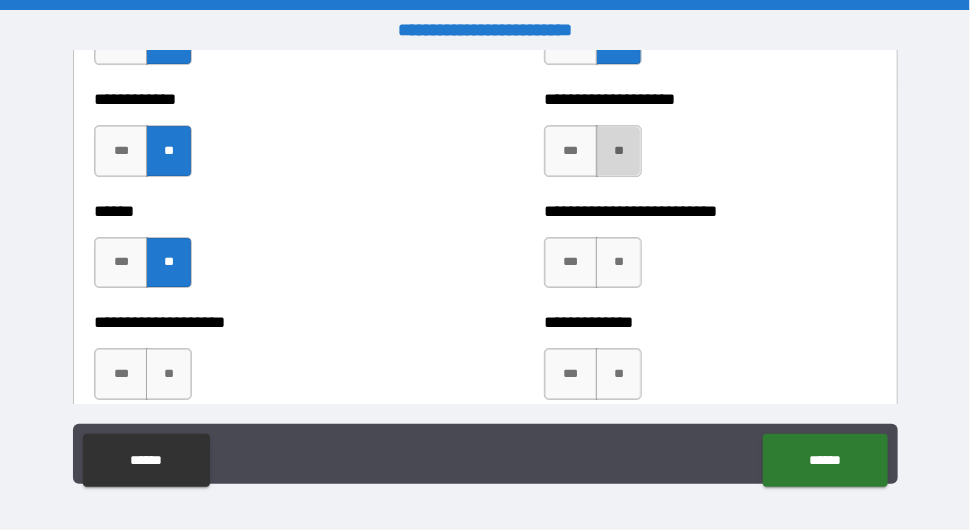 drag, startPoint x: 609, startPoint y: 169, endPoint x: 598, endPoint y: 183, distance: 17.804493 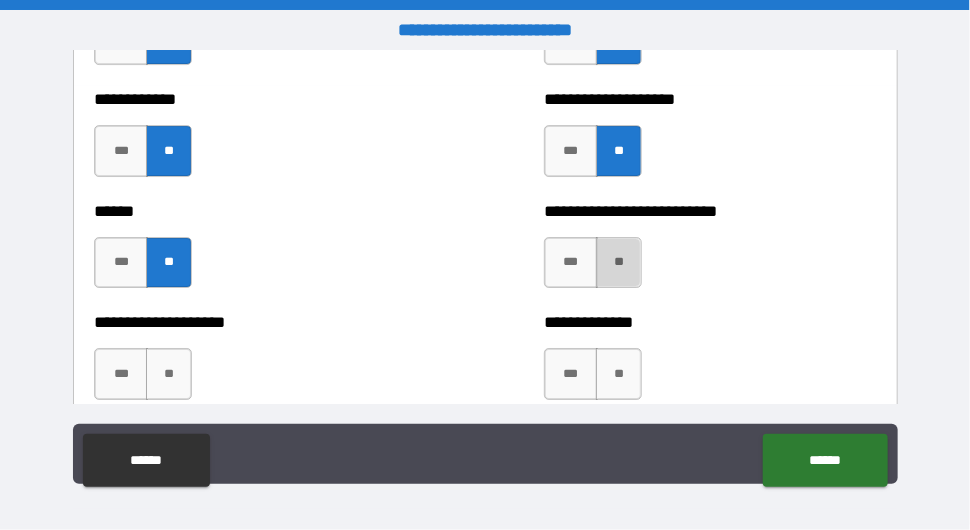click on "**" at bounding box center (619, 263) 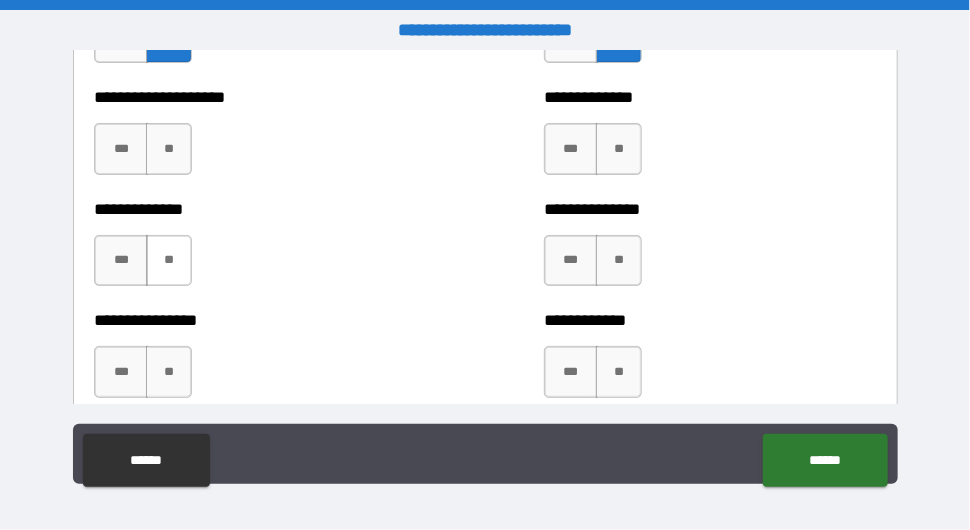 scroll, scrollTop: 4900, scrollLeft: 0, axis: vertical 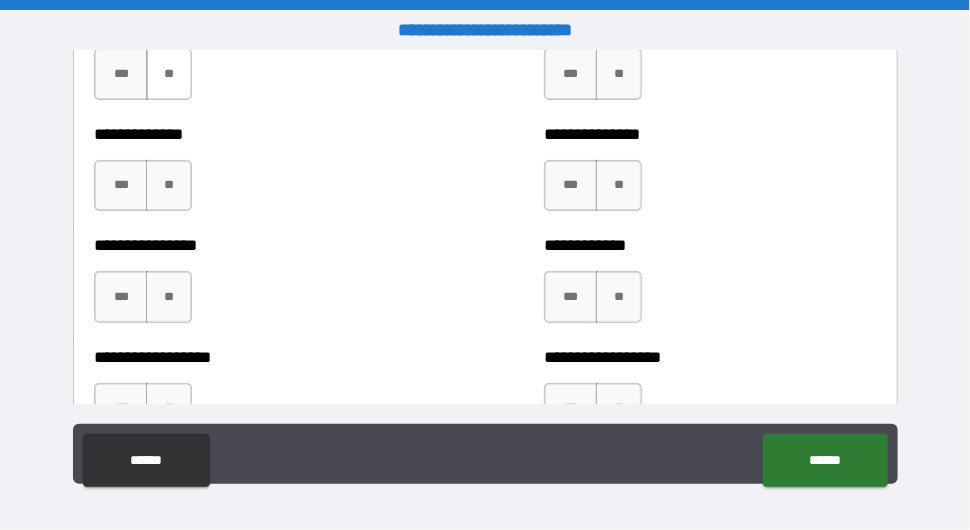 click on "**" at bounding box center (169, 74) 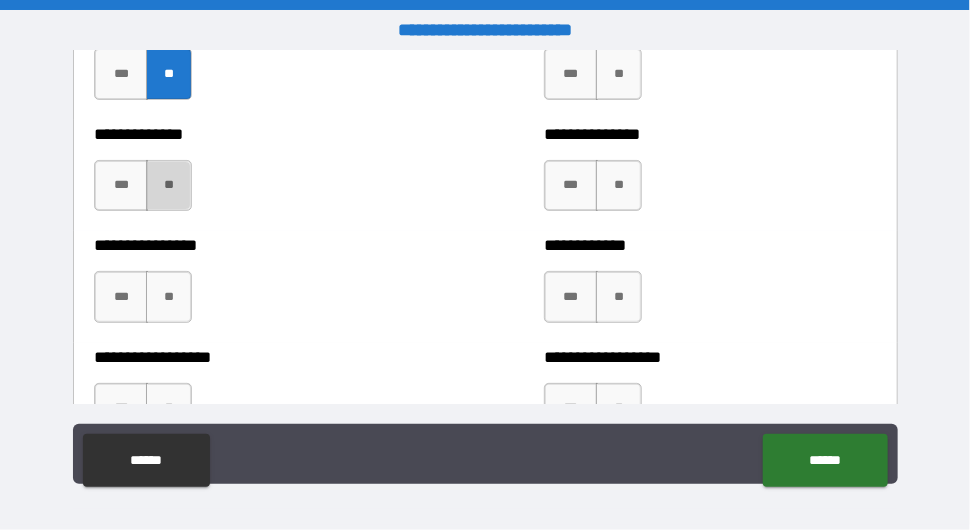 drag, startPoint x: 177, startPoint y: 209, endPoint x: 175, endPoint y: 221, distance: 12.165525 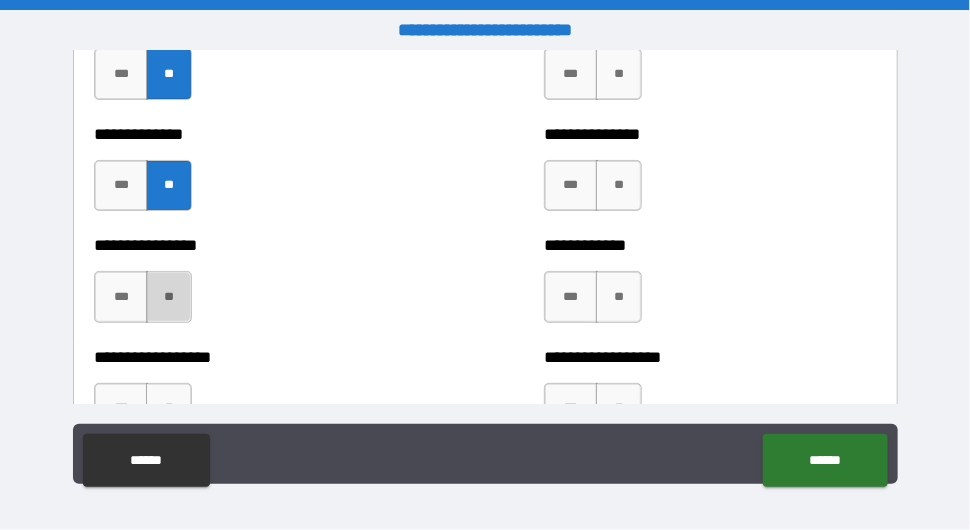click on "**" at bounding box center (169, 297) 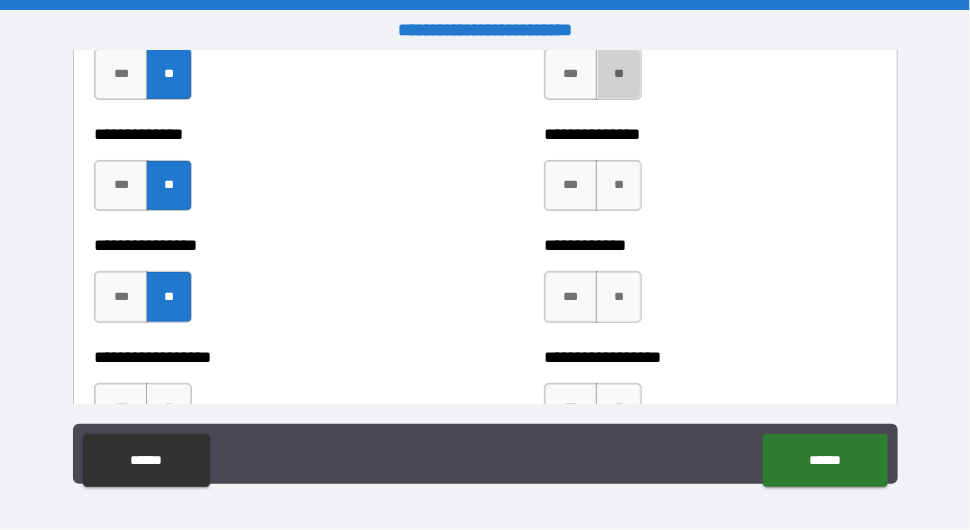drag, startPoint x: 607, startPoint y: 91, endPoint x: 616, endPoint y: 153, distance: 62.649822 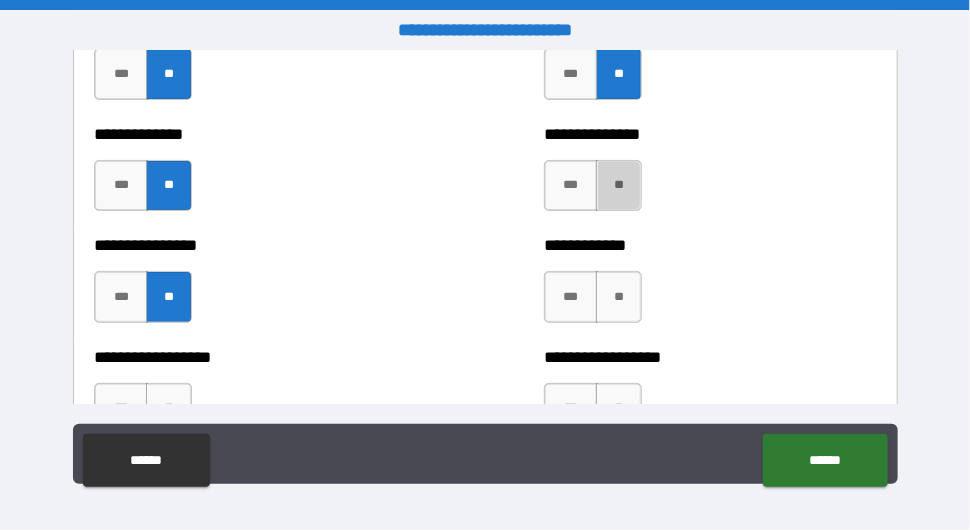 drag, startPoint x: 599, startPoint y: 206, endPoint x: 608, endPoint y: 259, distance: 53.75872 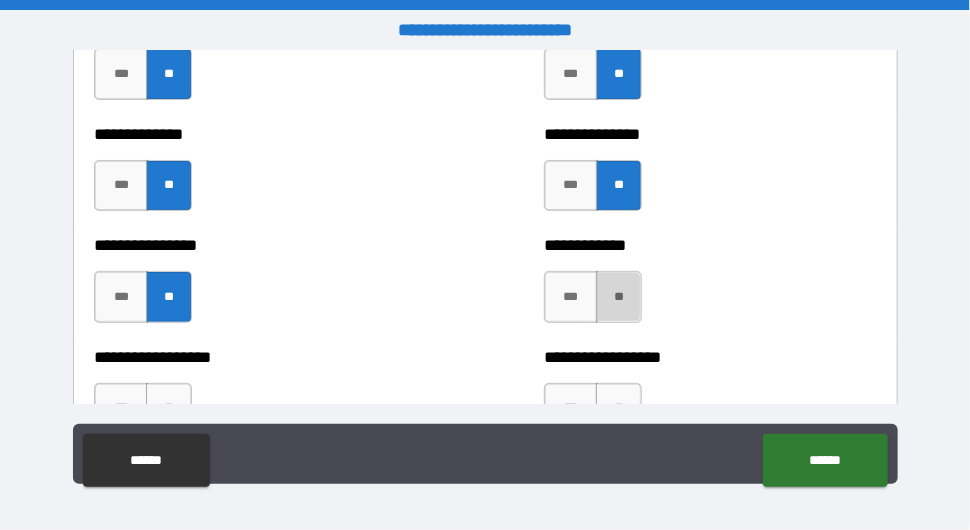 click on "**" at bounding box center [619, 297] 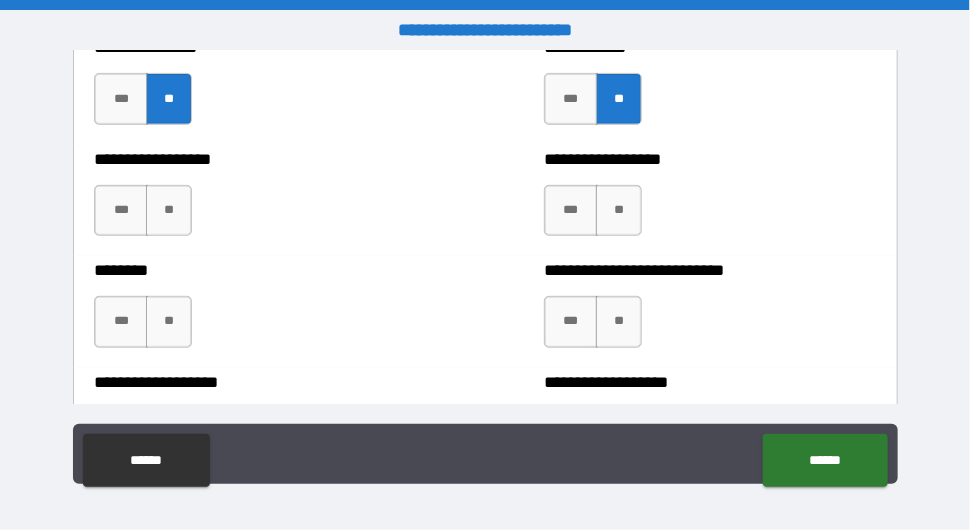 scroll, scrollTop: 5100, scrollLeft: 0, axis: vertical 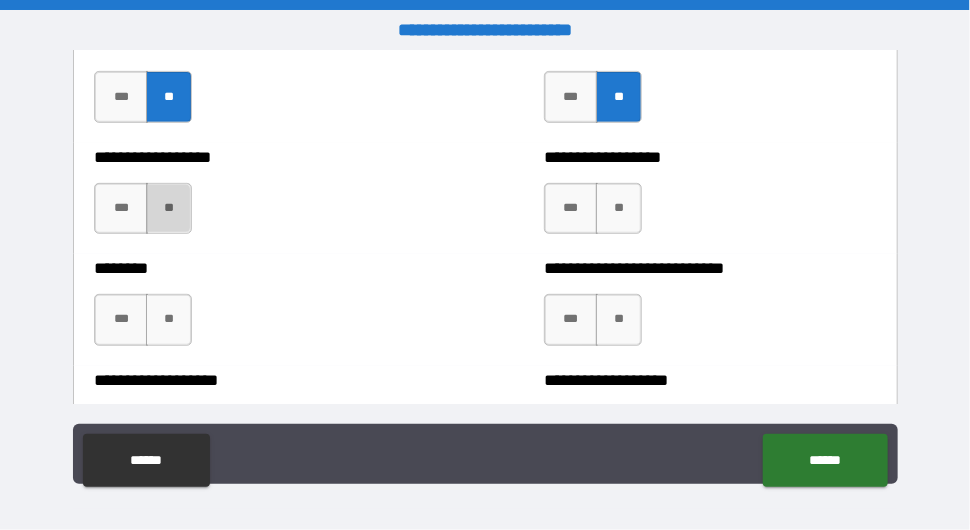 click on "**" at bounding box center [169, 209] 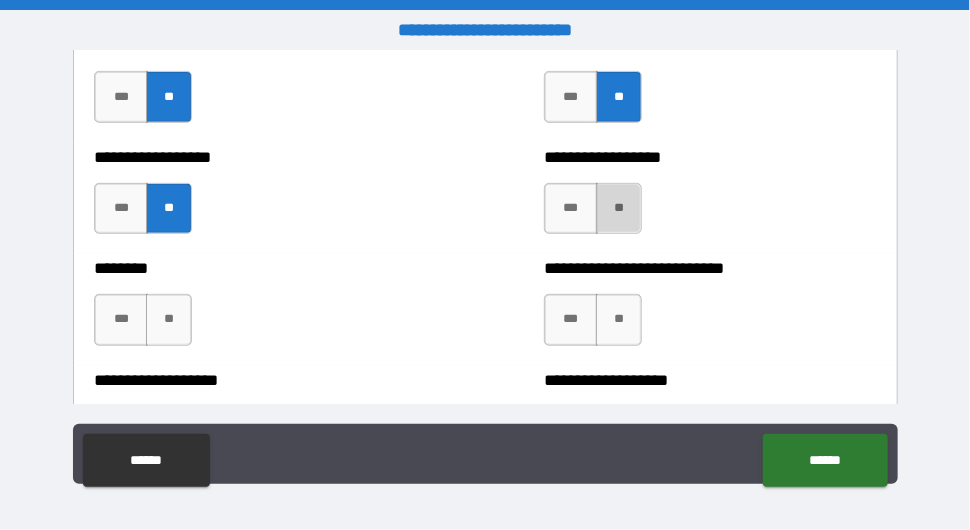 click on "**" at bounding box center (619, 209) 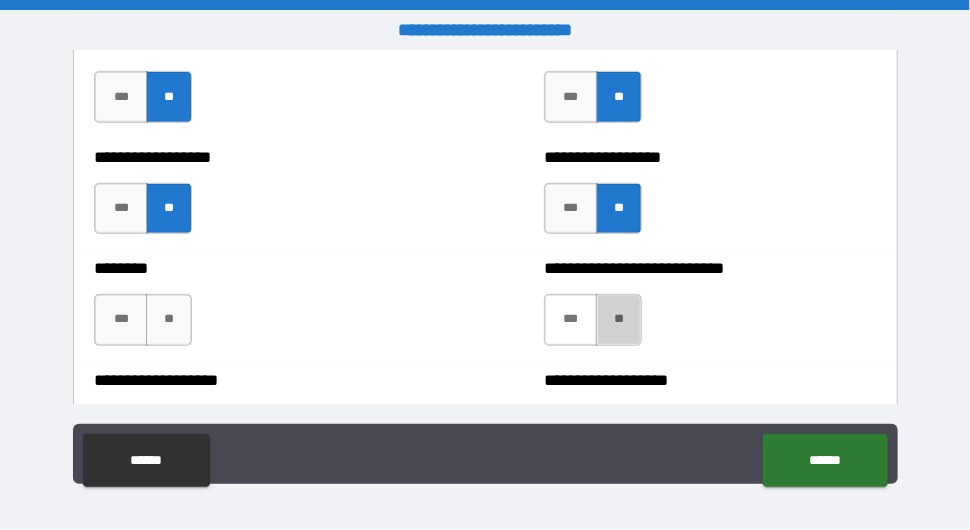 drag, startPoint x: 603, startPoint y: 348, endPoint x: 540, endPoint y: 343, distance: 63.1981 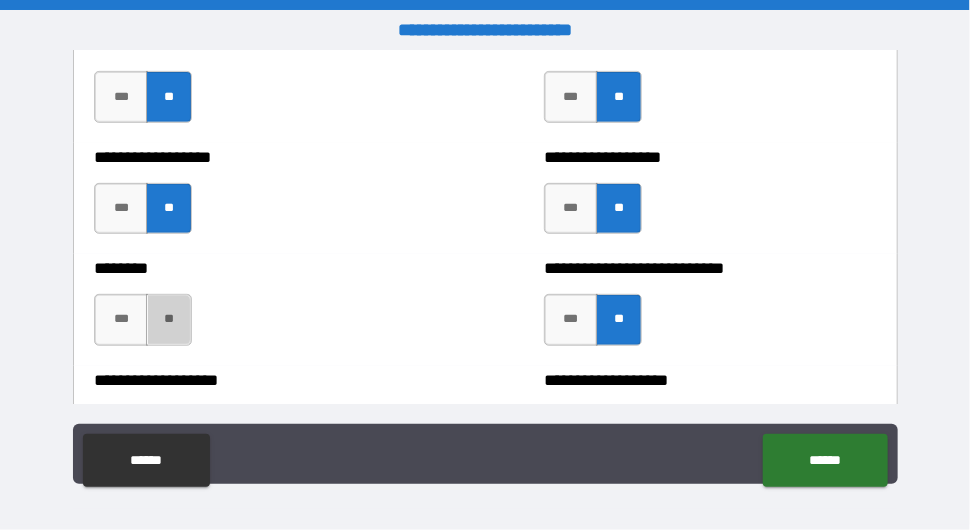 drag, startPoint x: 173, startPoint y: 347, endPoint x: 219, endPoint y: 341, distance: 46.389652 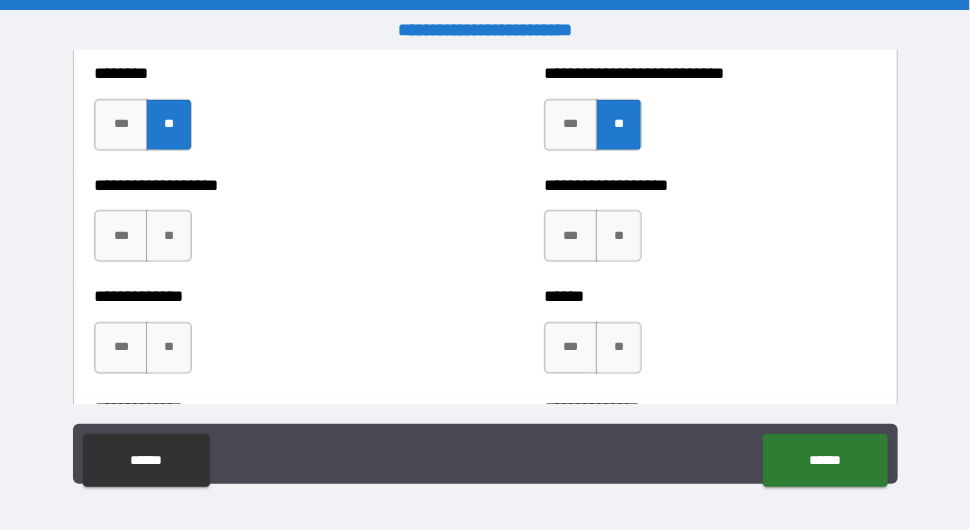 scroll, scrollTop: 5300, scrollLeft: 0, axis: vertical 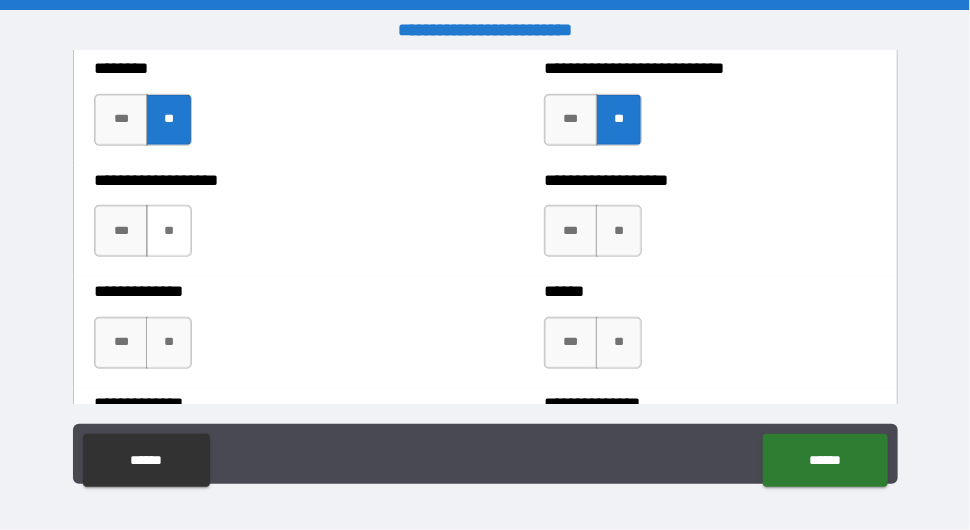click on "**" at bounding box center (169, 231) 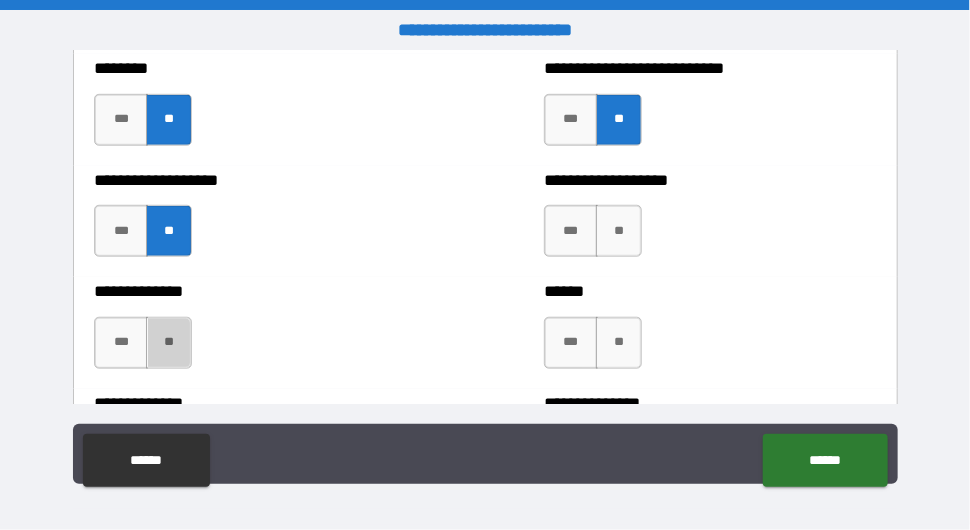 drag, startPoint x: 171, startPoint y: 359, endPoint x: 206, endPoint y: 349, distance: 36.40055 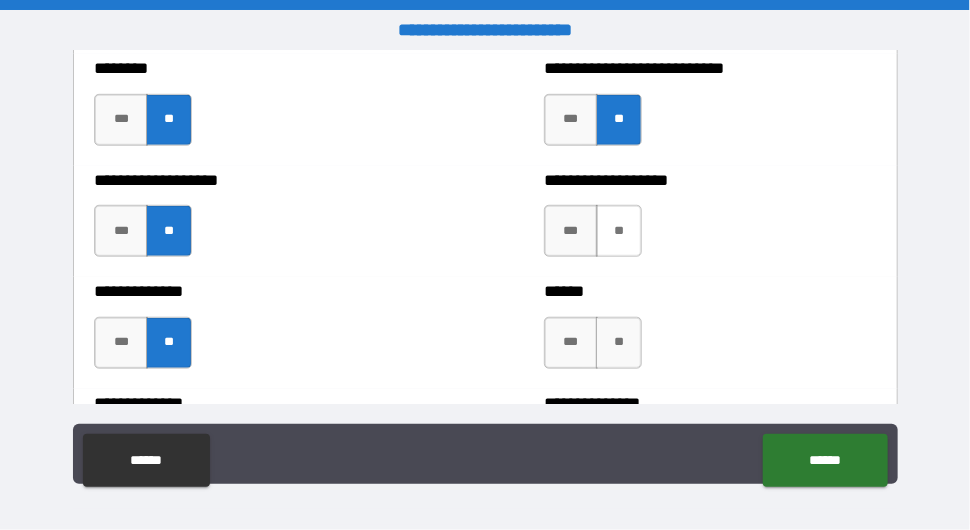 drag, startPoint x: 608, startPoint y: 243, endPoint x: 607, endPoint y: 259, distance: 16.03122 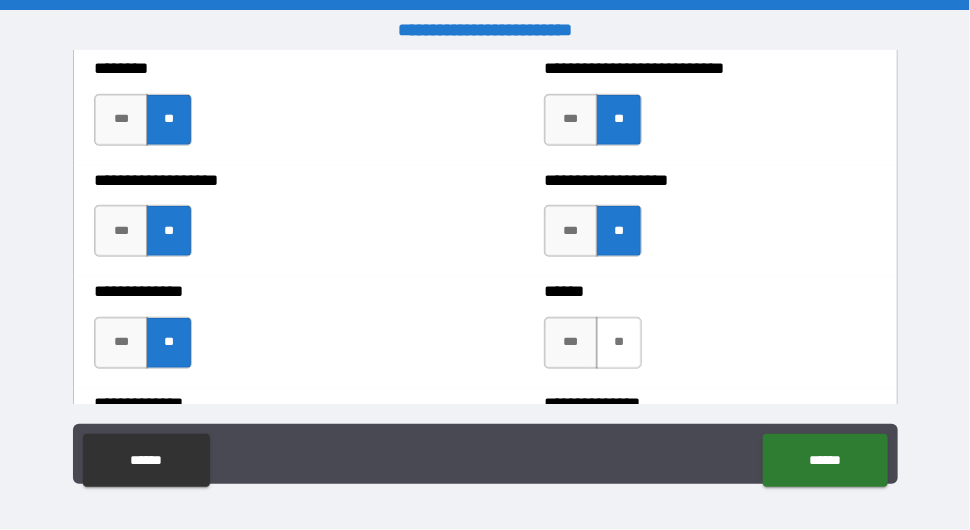 click on "**" at bounding box center [619, 343] 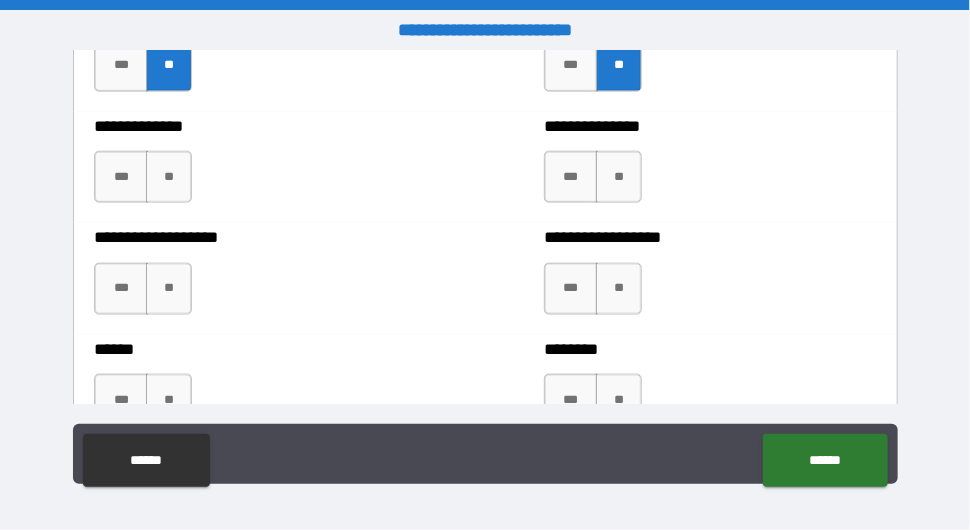 scroll, scrollTop: 5600, scrollLeft: 0, axis: vertical 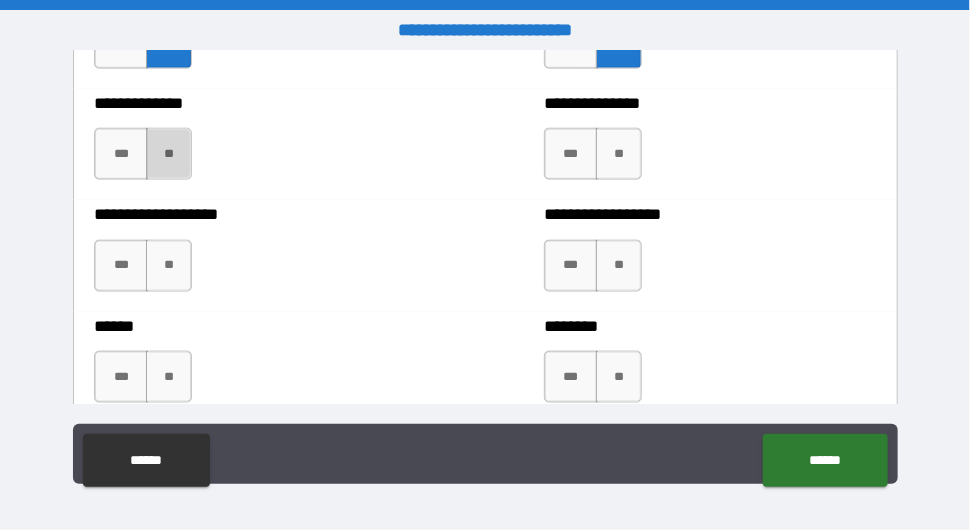 click on "**" at bounding box center [169, 154] 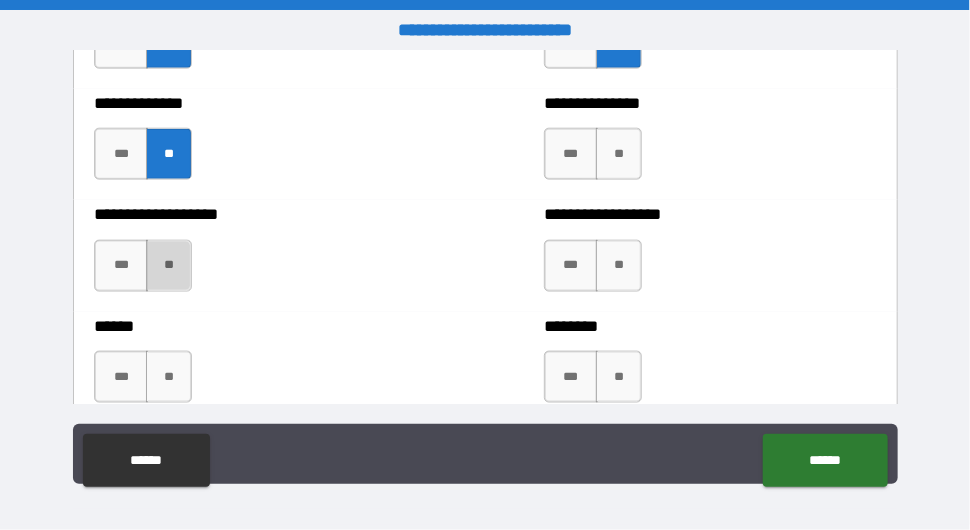 click on "**" at bounding box center [169, 266] 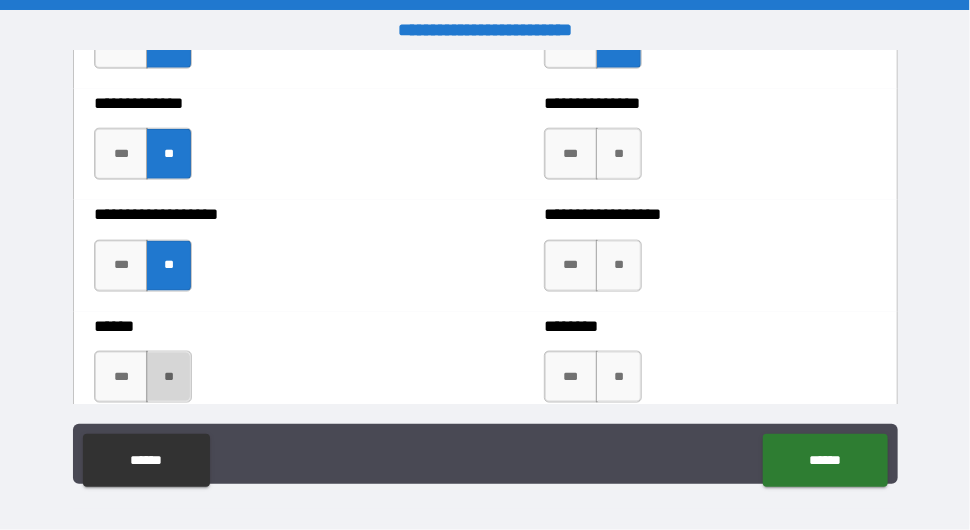 click on "**" at bounding box center [169, 377] 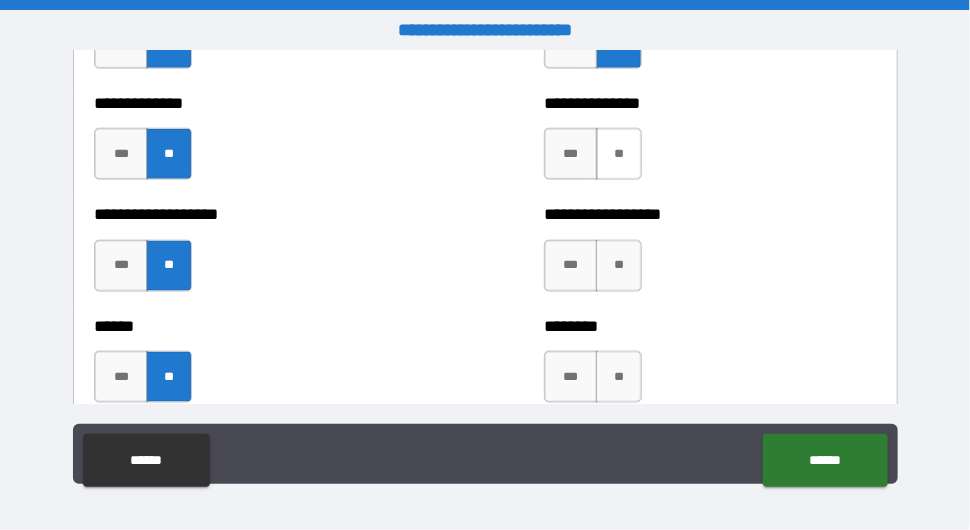 drag, startPoint x: 598, startPoint y: 175, endPoint x: 598, endPoint y: 190, distance: 15 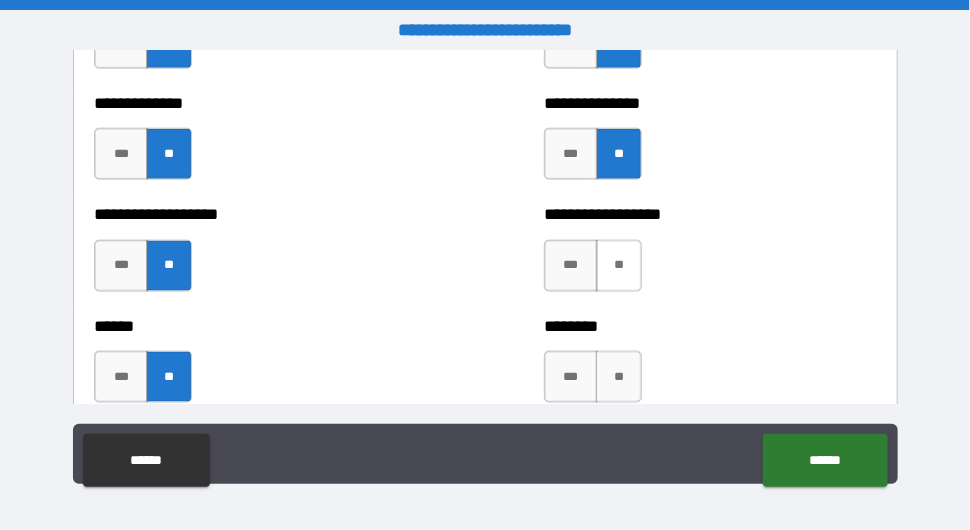 drag, startPoint x: 604, startPoint y: 297, endPoint x: 607, endPoint y: 308, distance: 11.401754 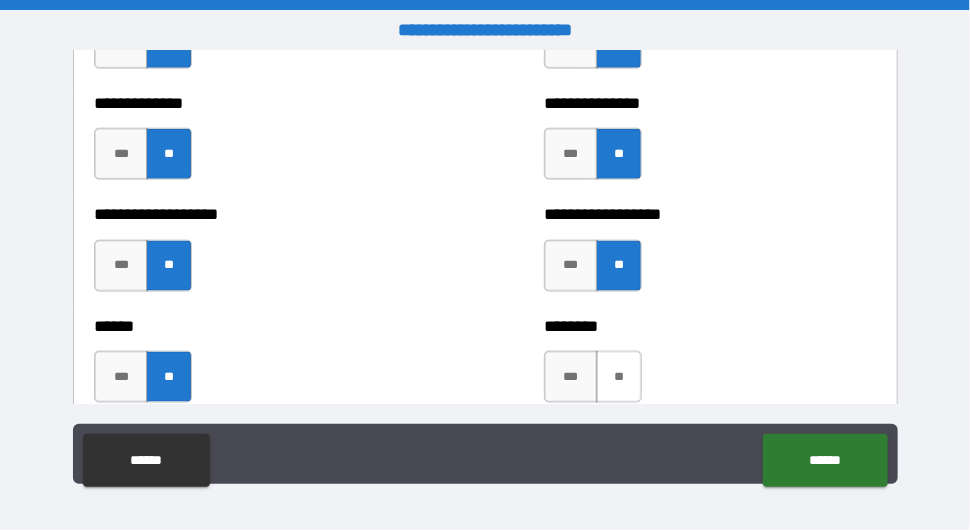 click on "**" at bounding box center (619, 377) 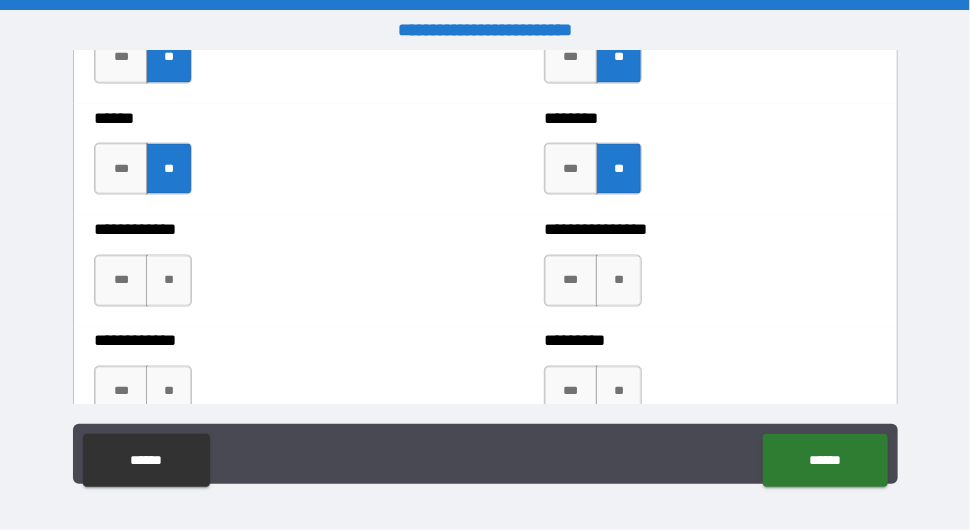 scroll, scrollTop: 5900, scrollLeft: 0, axis: vertical 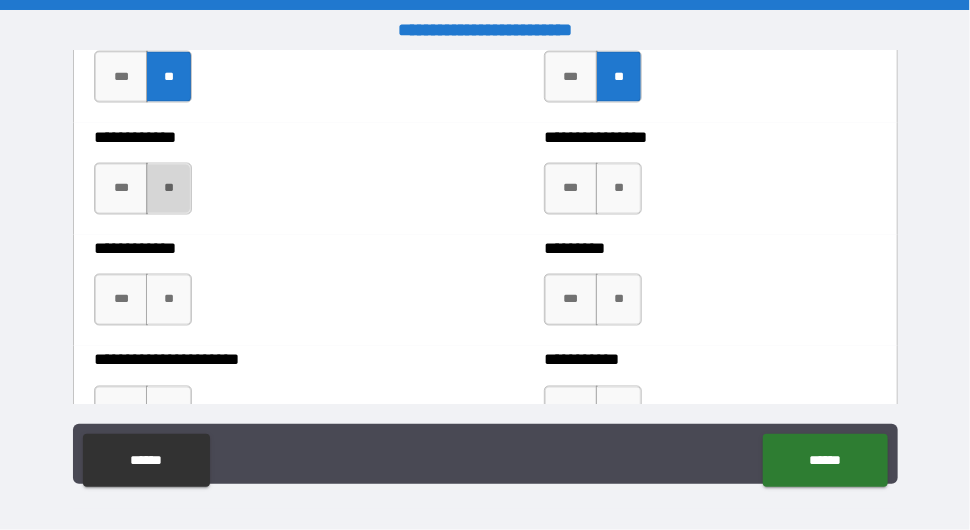 drag, startPoint x: 147, startPoint y: 201, endPoint x: 155, endPoint y: 238, distance: 37.85499 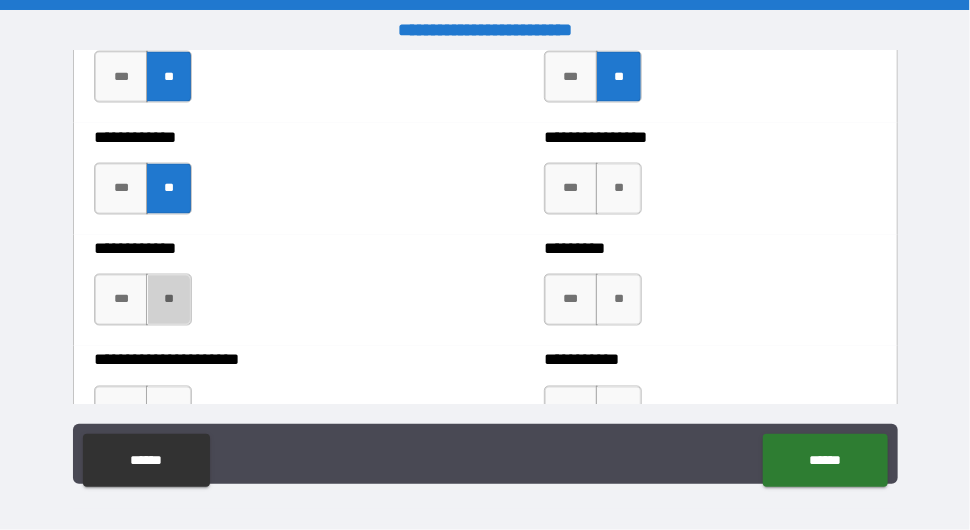 drag, startPoint x: 175, startPoint y: 318, endPoint x: 247, endPoint y: 295, distance: 75.58439 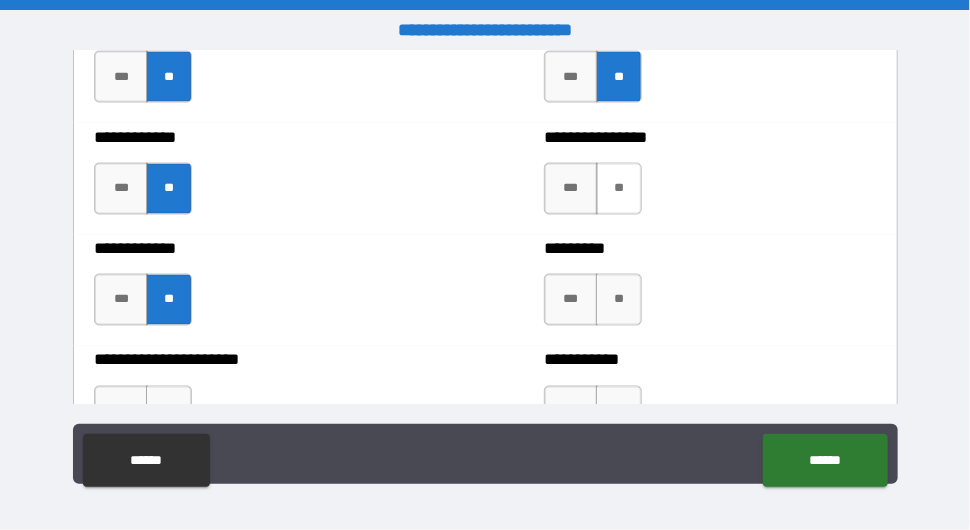 drag, startPoint x: 611, startPoint y: 205, endPoint x: 604, endPoint y: 229, distance: 25 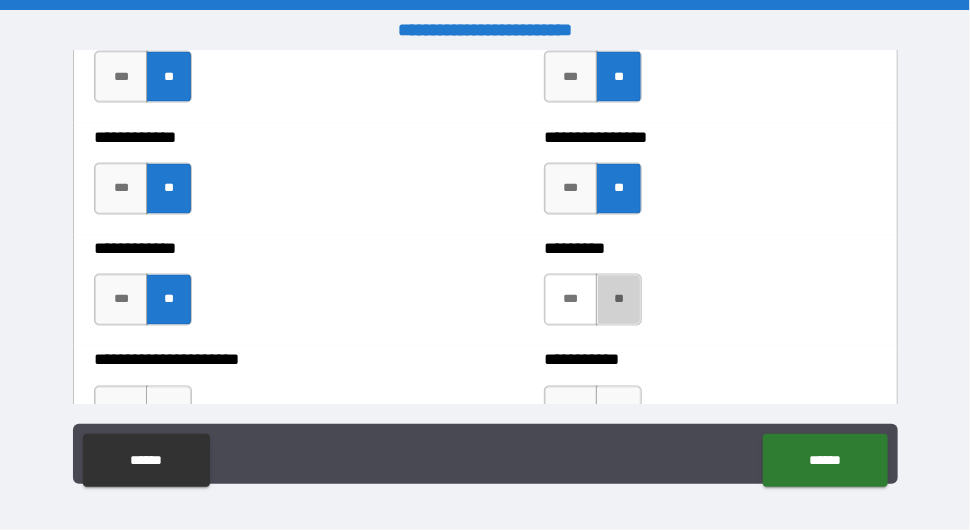 drag, startPoint x: 601, startPoint y: 325, endPoint x: 578, endPoint y: 325, distance: 23 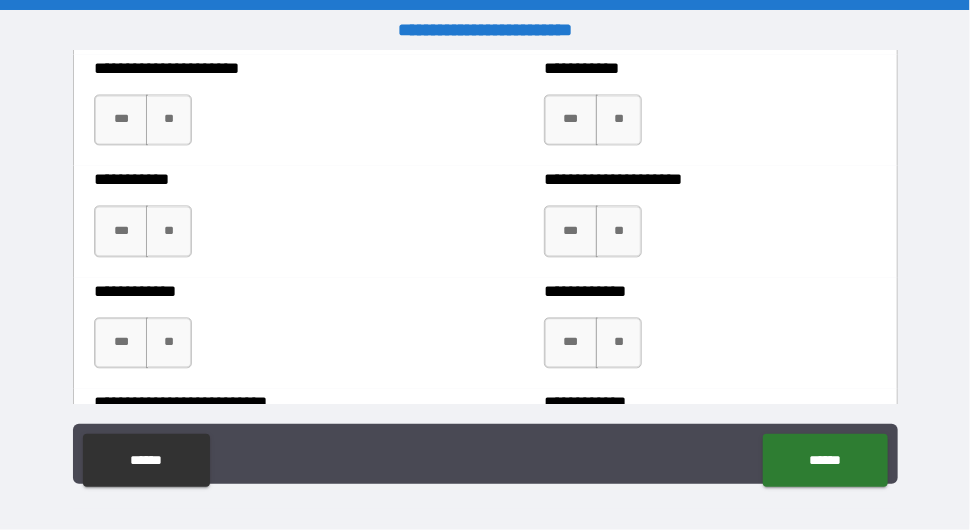scroll, scrollTop: 6200, scrollLeft: 0, axis: vertical 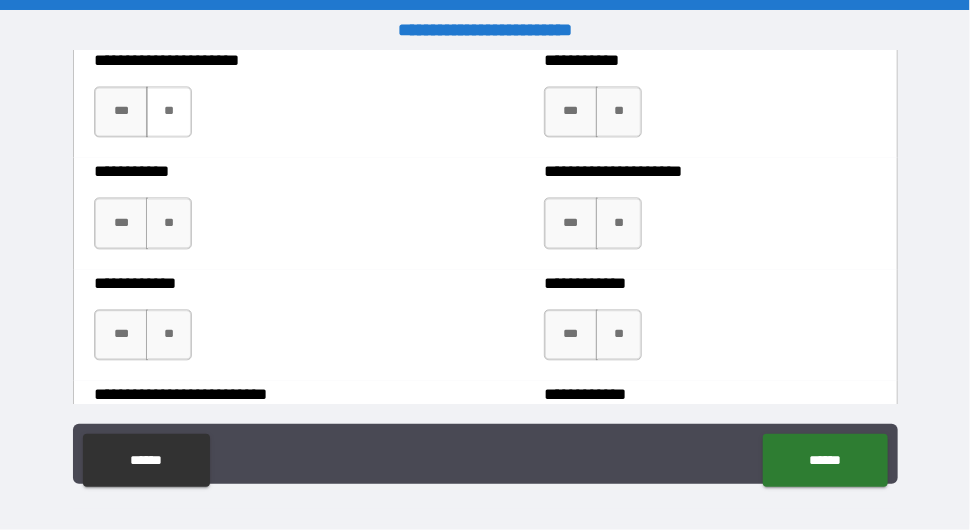 click on "**" at bounding box center [169, 112] 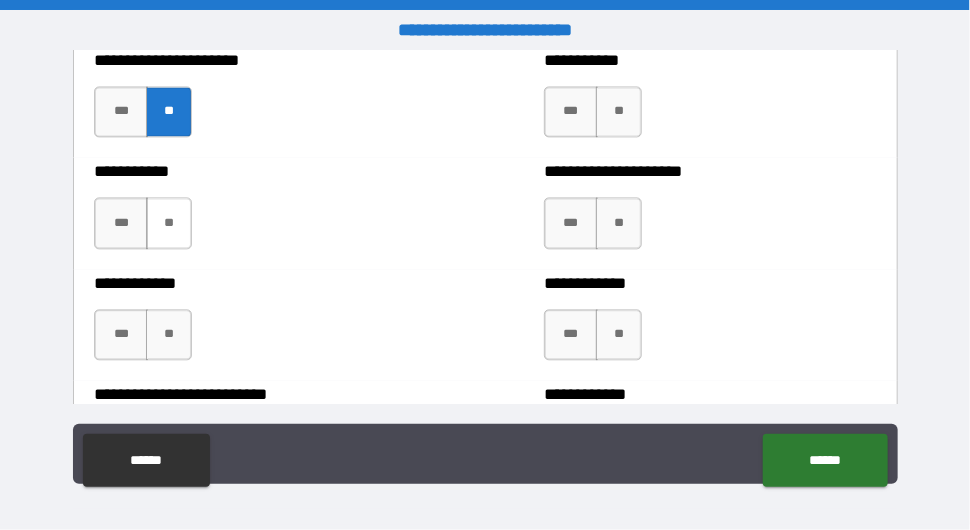 drag, startPoint x: 176, startPoint y: 249, endPoint x: 180, endPoint y: 263, distance: 14.56022 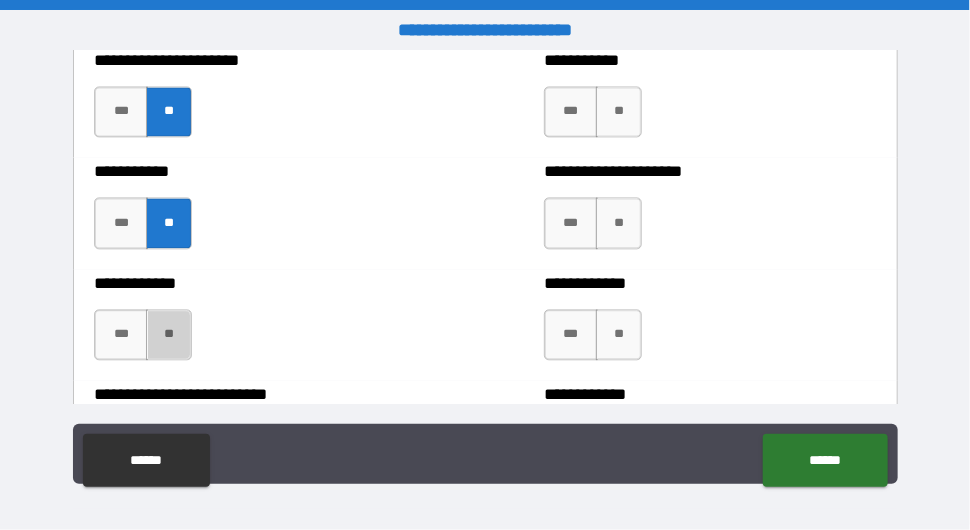 drag, startPoint x: 175, startPoint y: 347, endPoint x: 248, endPoint y: 355, distance: 73.43705 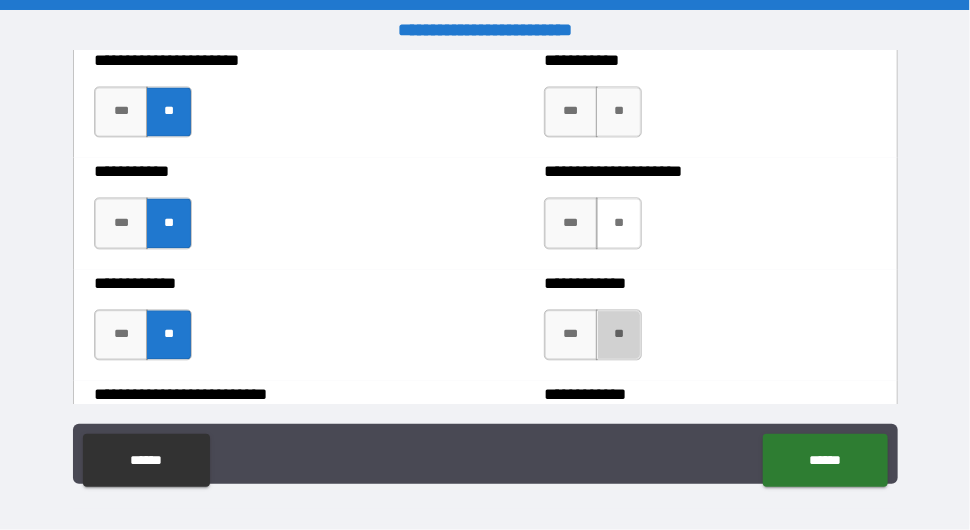 drag, startPoint x: 618, startPoint y: 347, endPoint x: 591, endPoint y: 266, distance: 85.3815 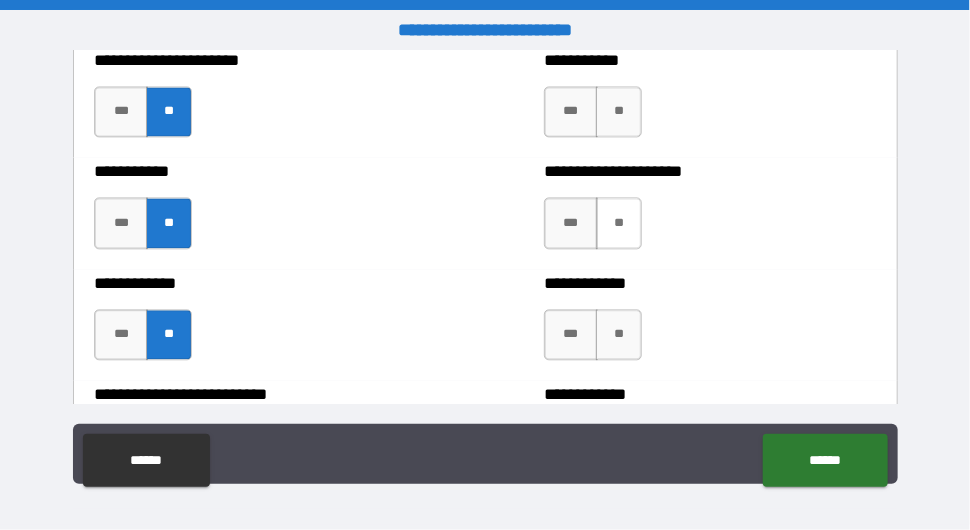 click on "**" at bounding box center [619, 223] 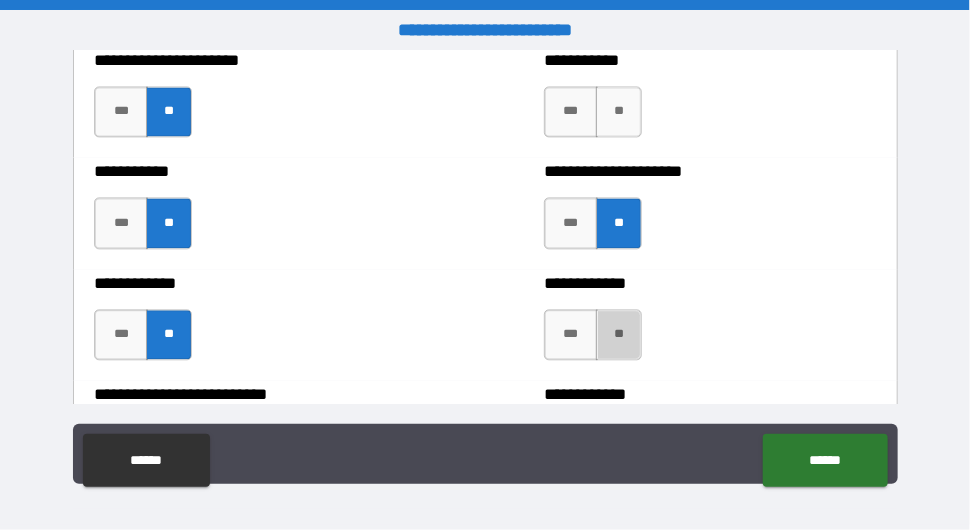 drag, startPoint x: 607, startPoint y: 359, endPoint x: 608, endPoint y: 338, distance: 21.023796 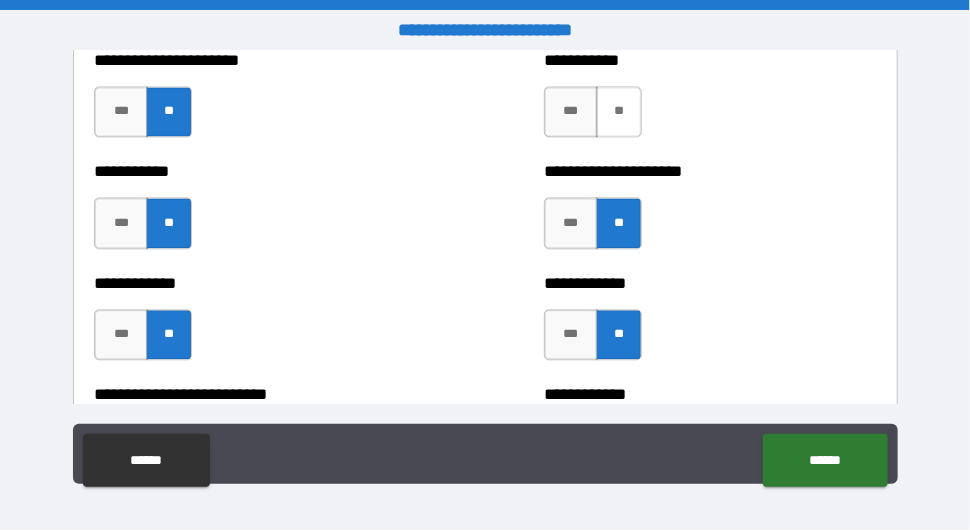 click on "**" at bounding box center [619, 112] 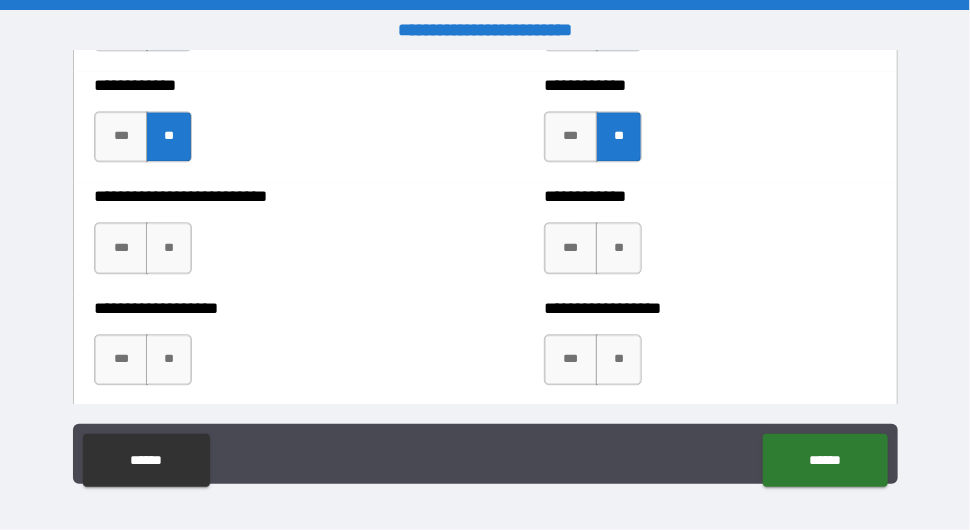 scroll, scrollTop: 6500, scrollLeft: 0, axis: vertical 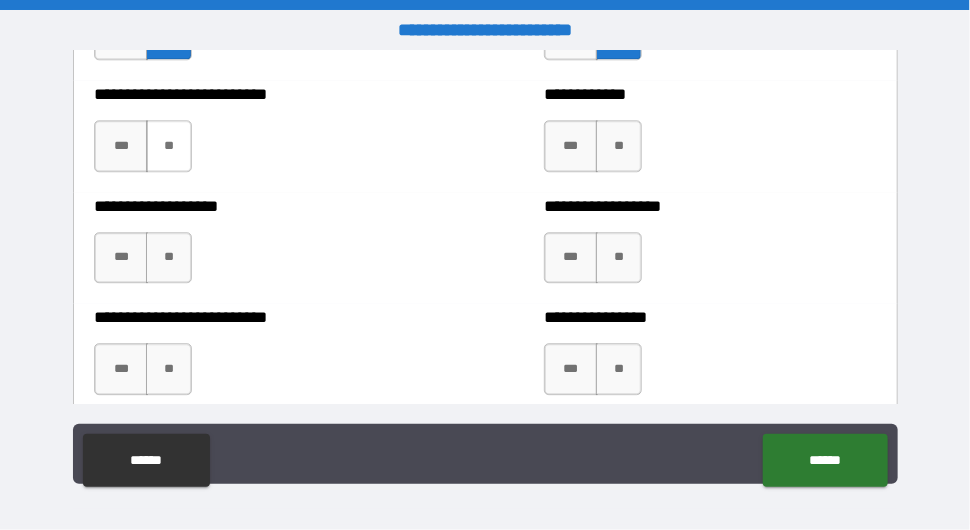 click on "**" at bounding box center (169, 146) 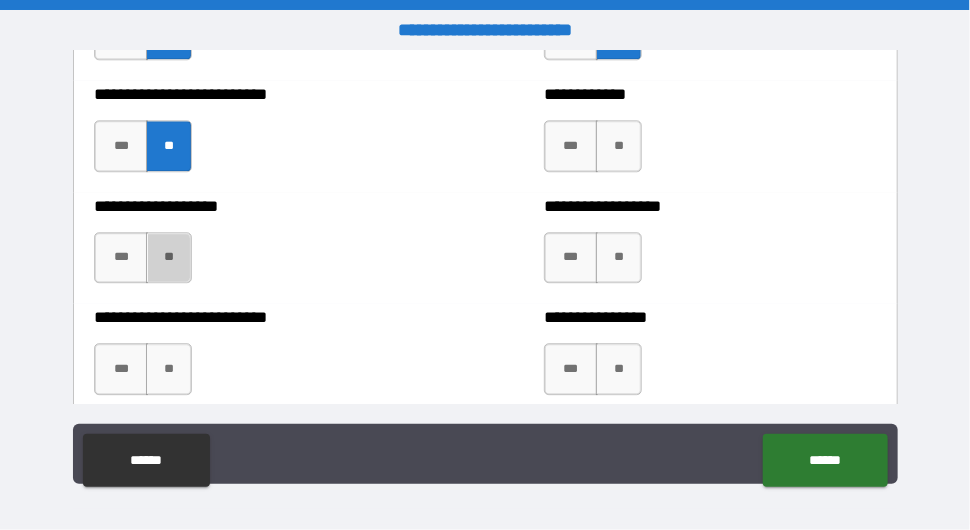 drag, startPoint x: 181, startPoint y: 290, endPoint x: 179, endPoint y: 321, distance: 31.06445 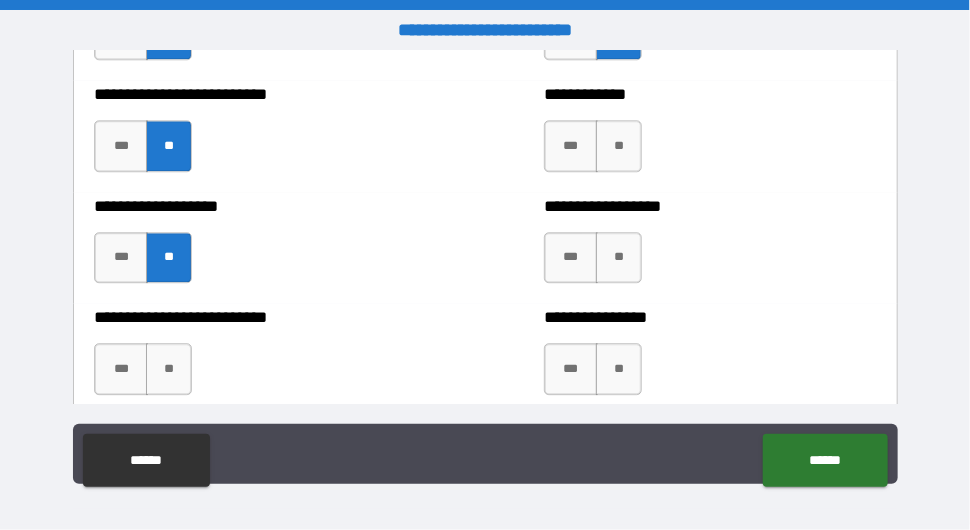 click on "**********" at bounding box center (260, 358) 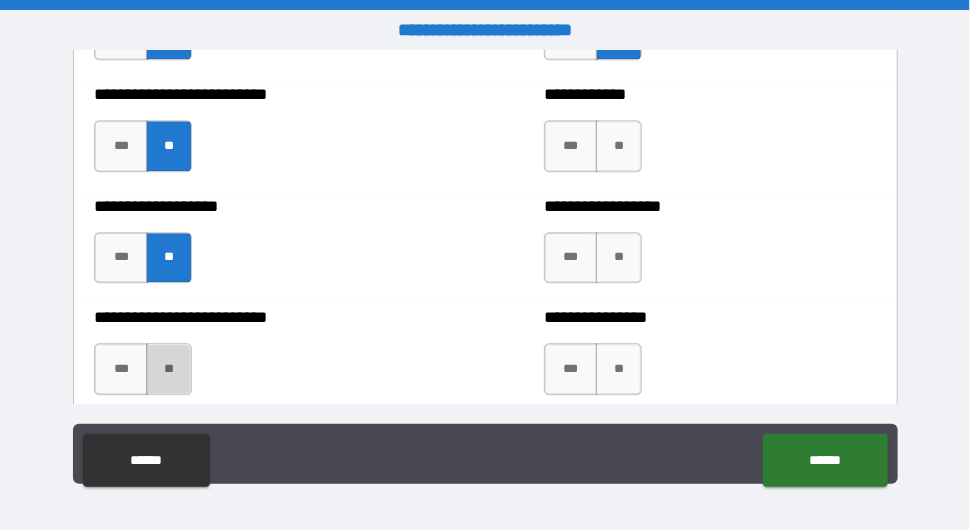 click on "**" at bounding box center (169, 369) 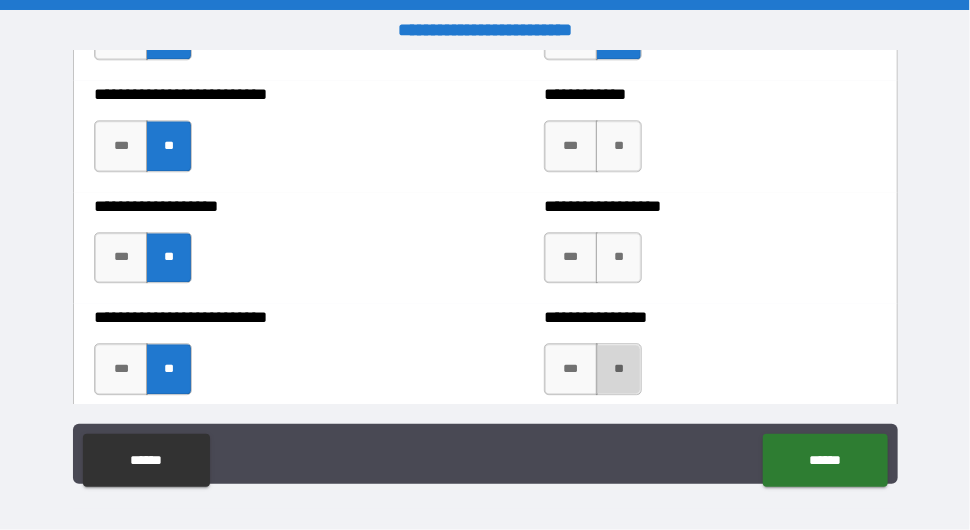 click on "**" at bounding box center (619, 369) 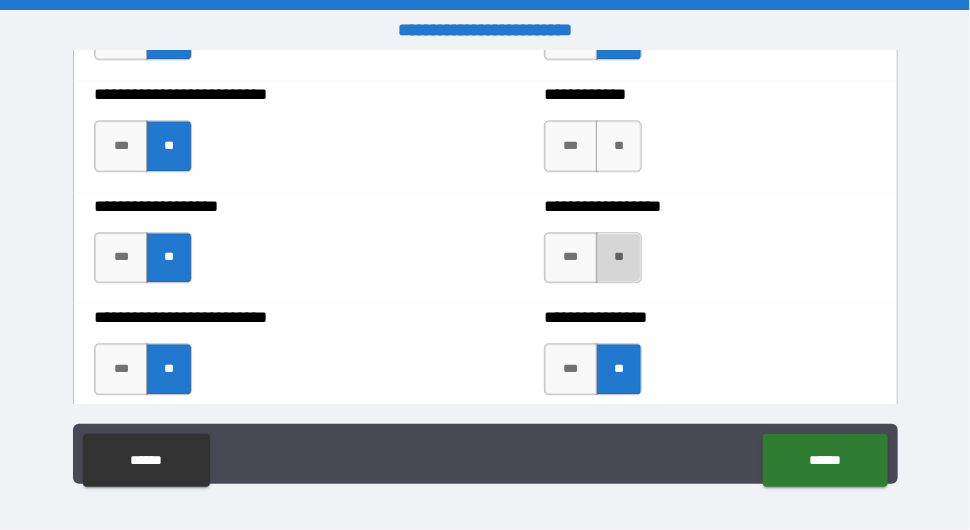 click on "**" at bounding box center (619, 258) 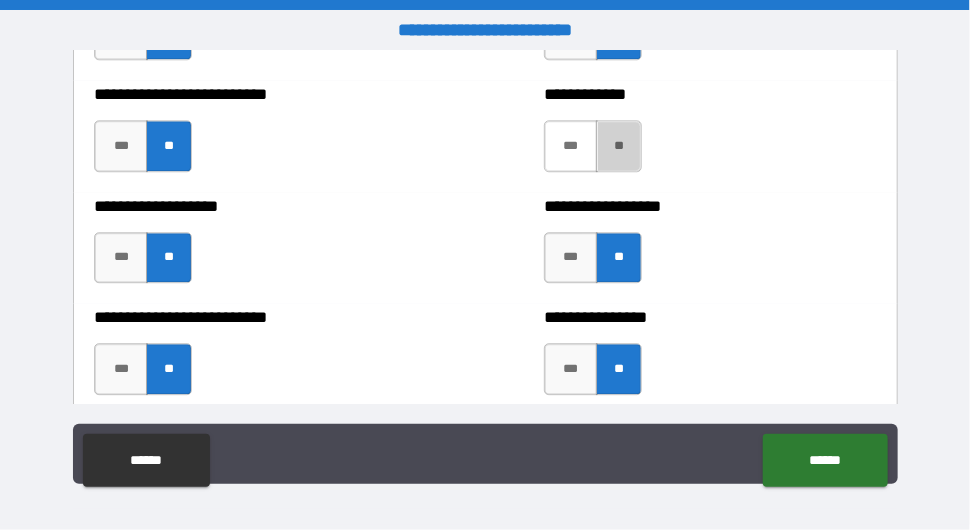 drag, startPoint x: 601, startPoint y: 178, endPoint x: 553, endPoint y: 180, distance: 48.04165 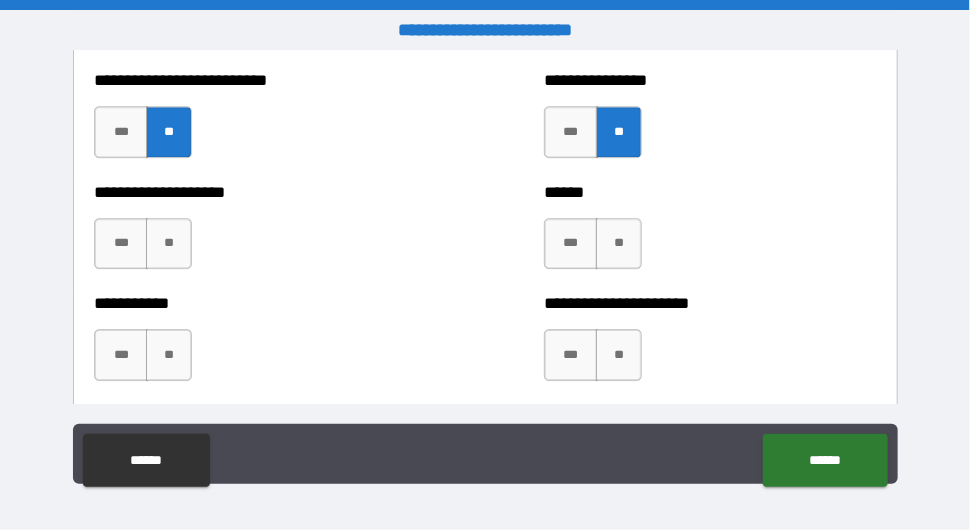 scroll, scrollTop: 6800, scrollLeft: 0, axis: vertical 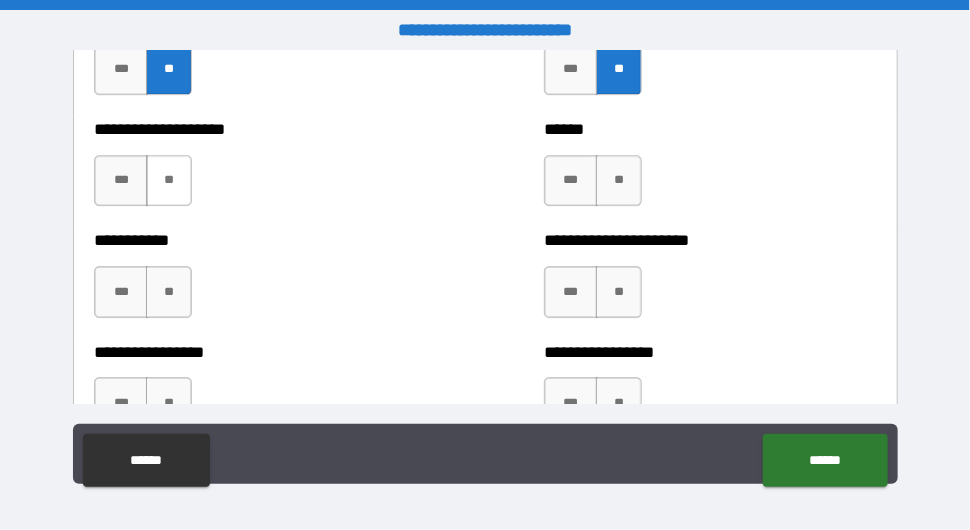 click on "**" at bounding box center (169, 181) 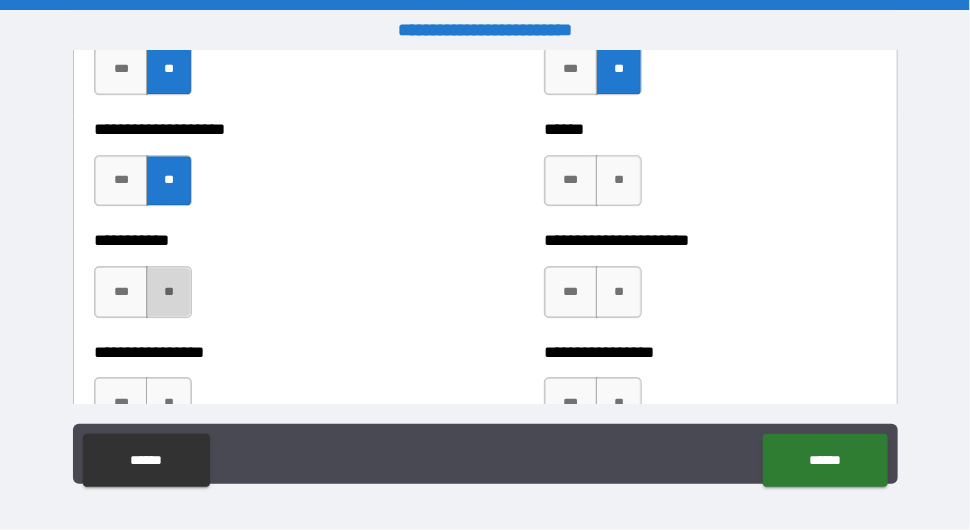 click on "**" at bounding box center [169, 292] 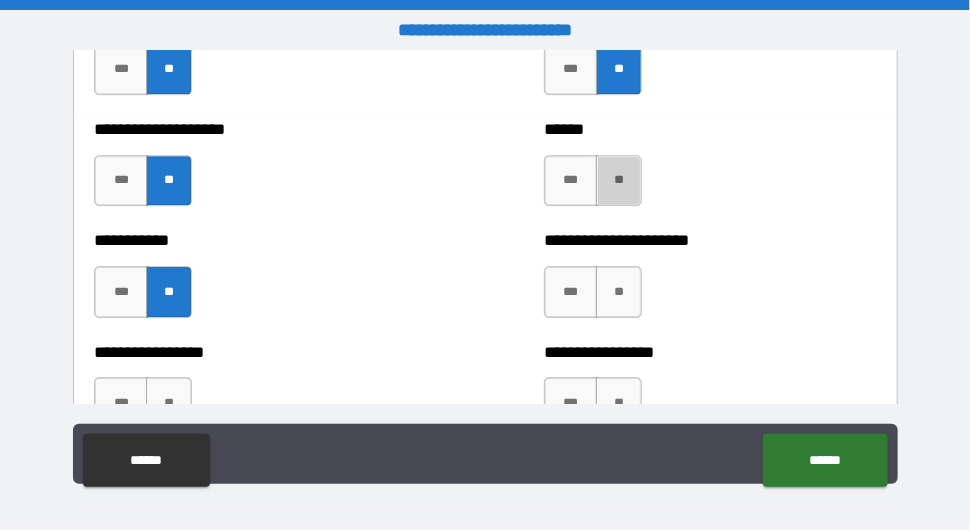 drag, startPoint x: 603, startPoint y: 200, endPoint x: 596, endPoint y: 239, distance: 39.623226 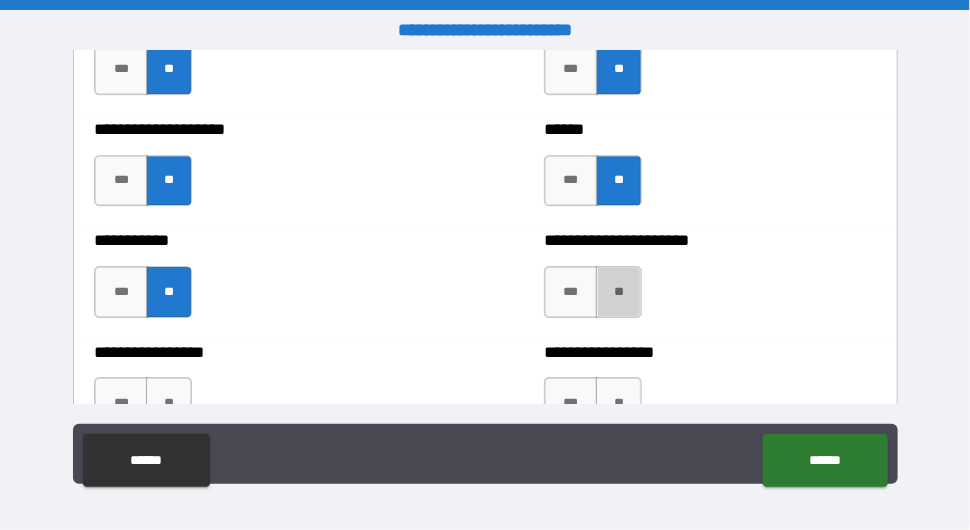 drag, startPoint x: 595, startPoint y: 323, endPoint x: 503, endPoint y: 311, distance: 92.779305 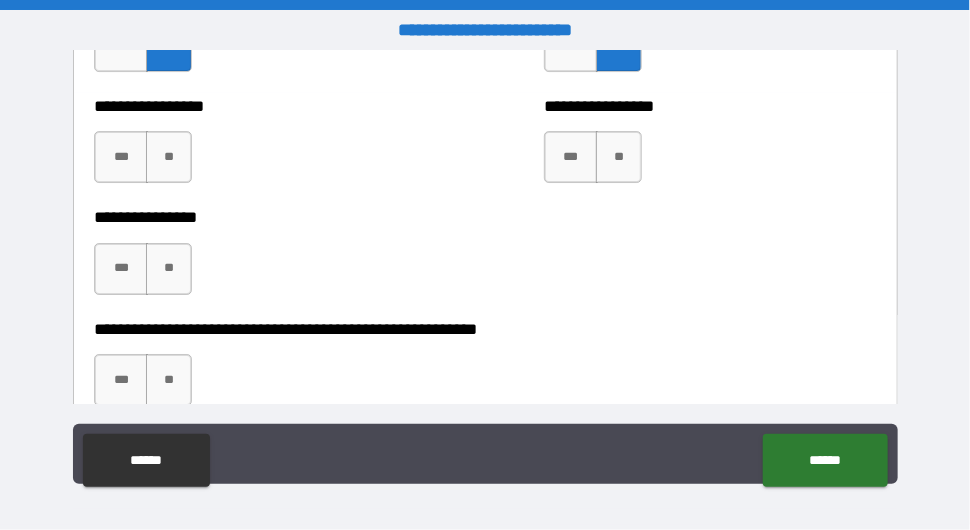 scroll, scrollTop: 7100, scrollLeft: 0, axis: vertical 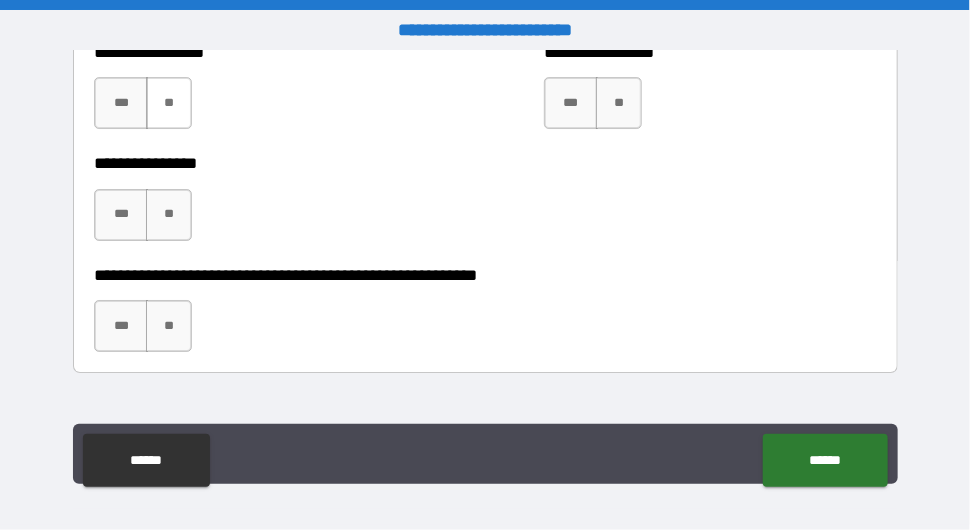 drag, startPoint x: 157, startPoint y: 111, endPoint x: 151, endPoint y: 125, distance: 15.231546 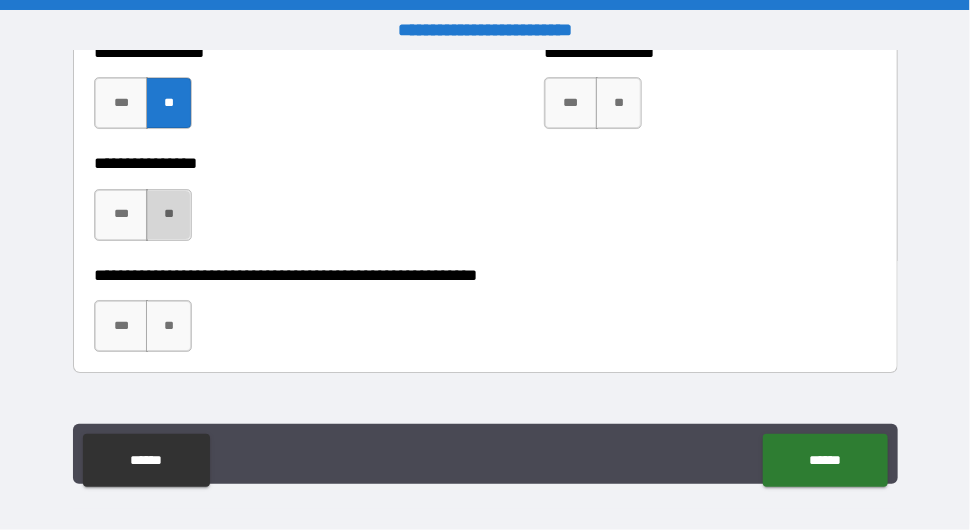 drag, startPoint x: 165, startPoint y: 240, endPoint x: 189, endPoint y: 230, distance: 26 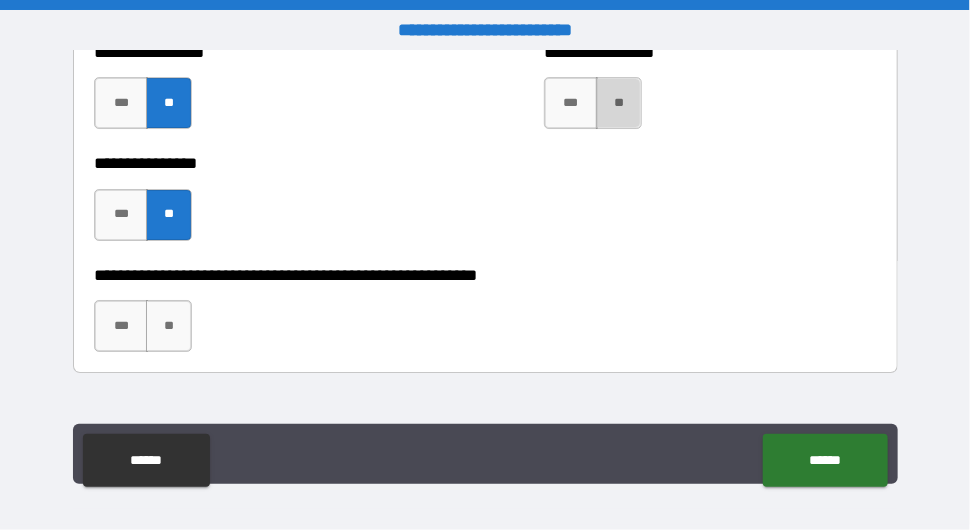 drag, startPoint x: 606, startPoint y: 123, endPoint x: 500, endPoint y: 159, distance: 111.94642 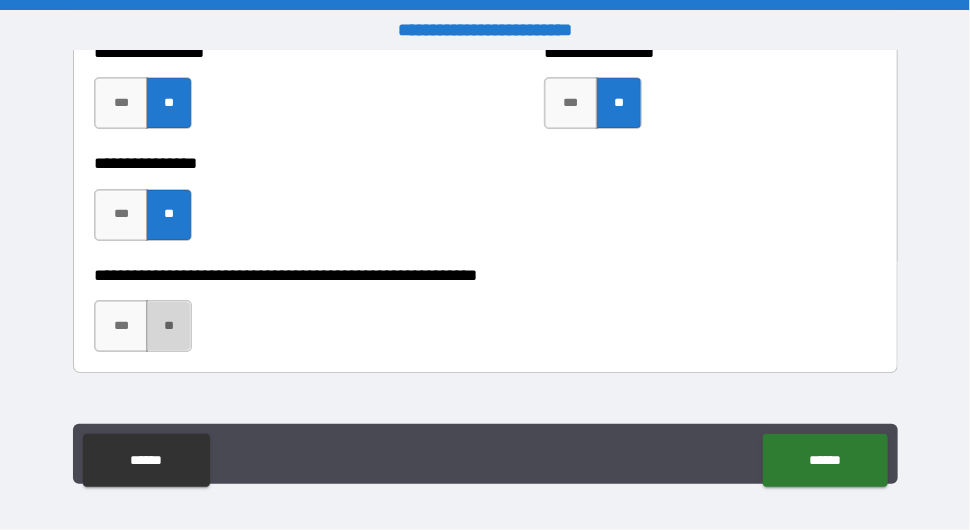 click on "**" at bounding box center [169, 326] 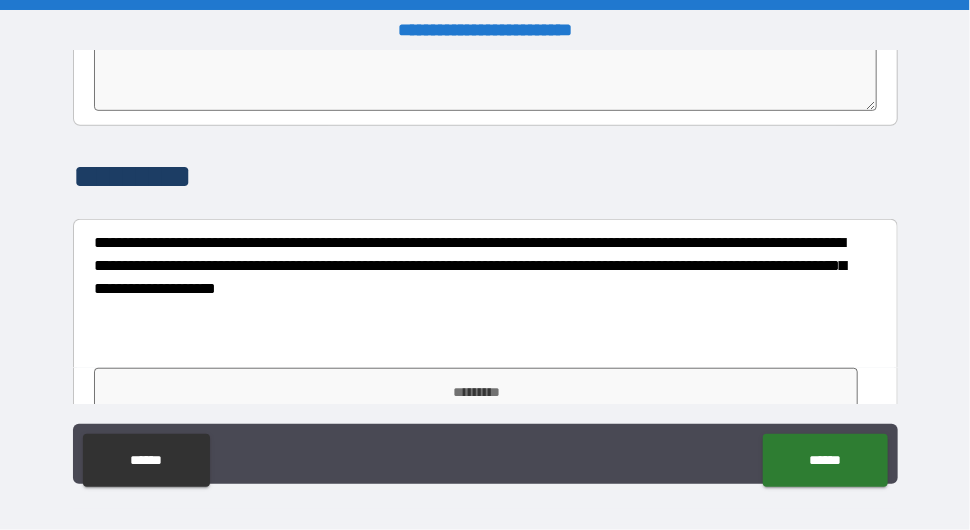 scroll, scrollTop: 7673, scrollLeft: 0, axis: vertical 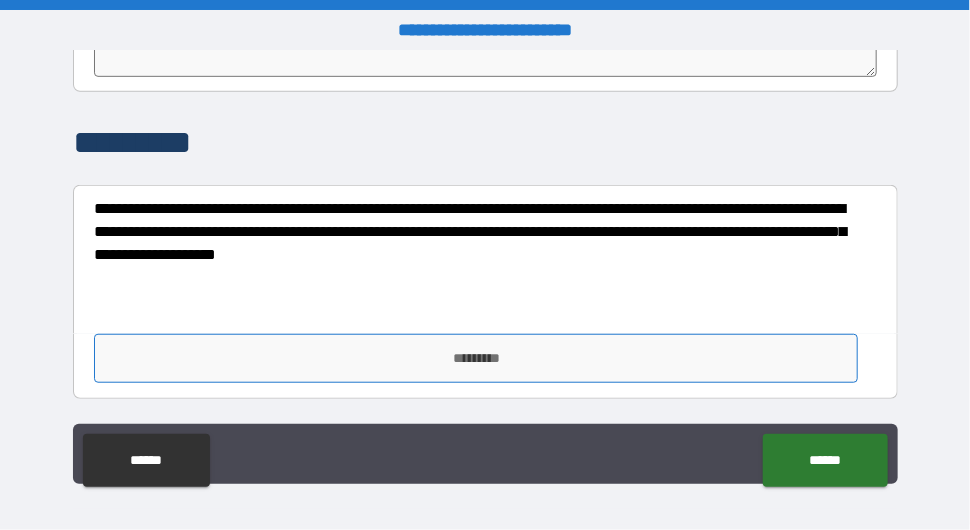 click on "*********" at bounding box center [476, 358] 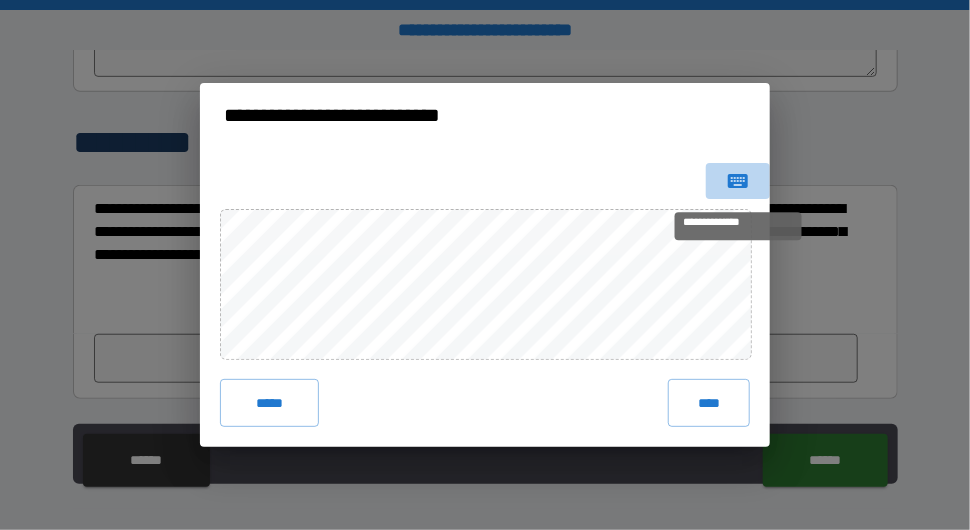 click 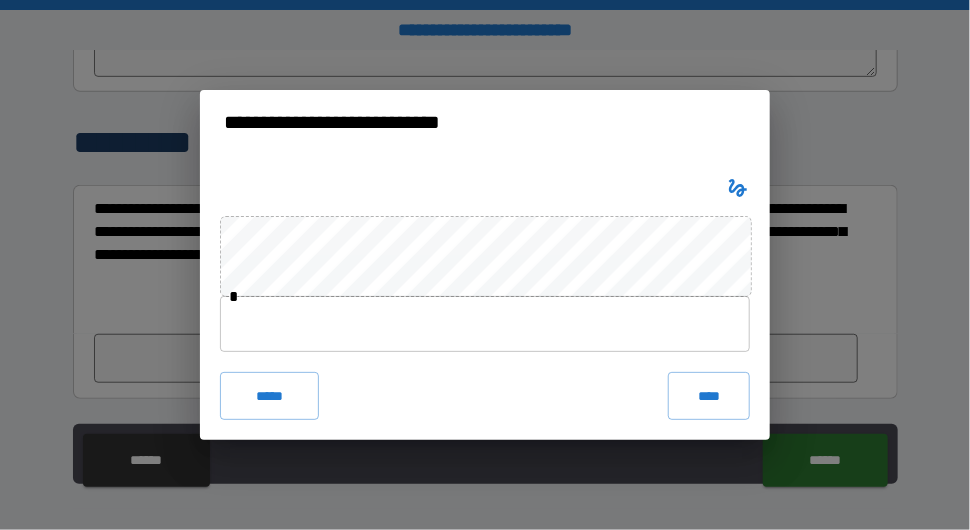 click on "* ***** ****" at bounding box center [485, 305] 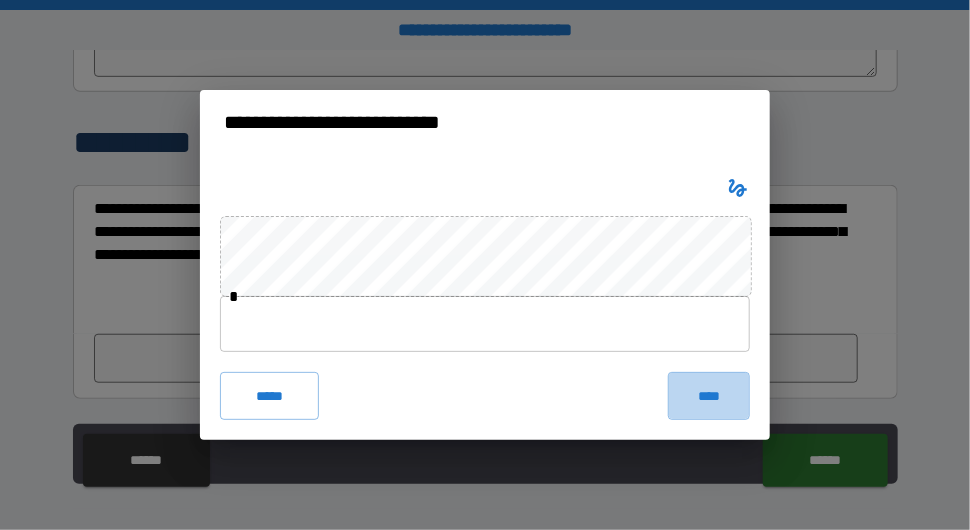 click on "****" at bounding box center [709, 396] 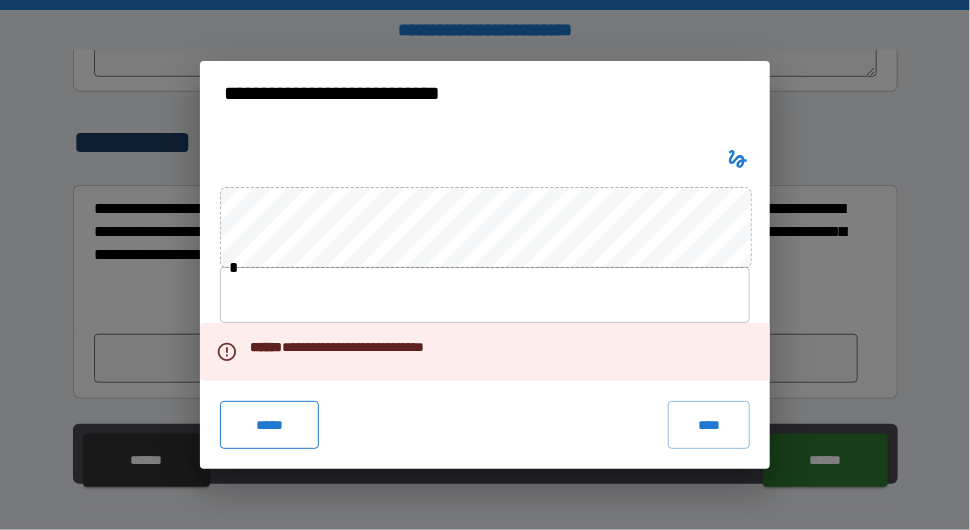 click on "*****" at bounding box center (269, 425) 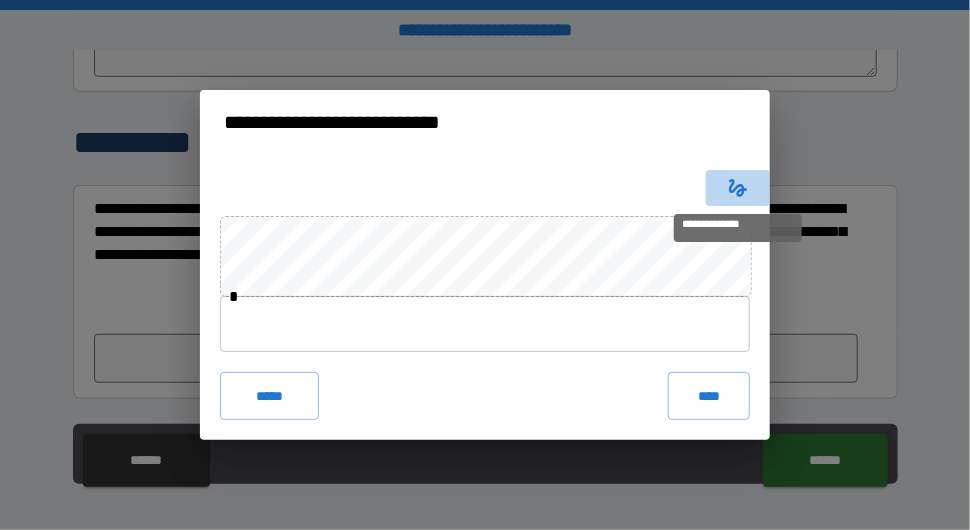 click 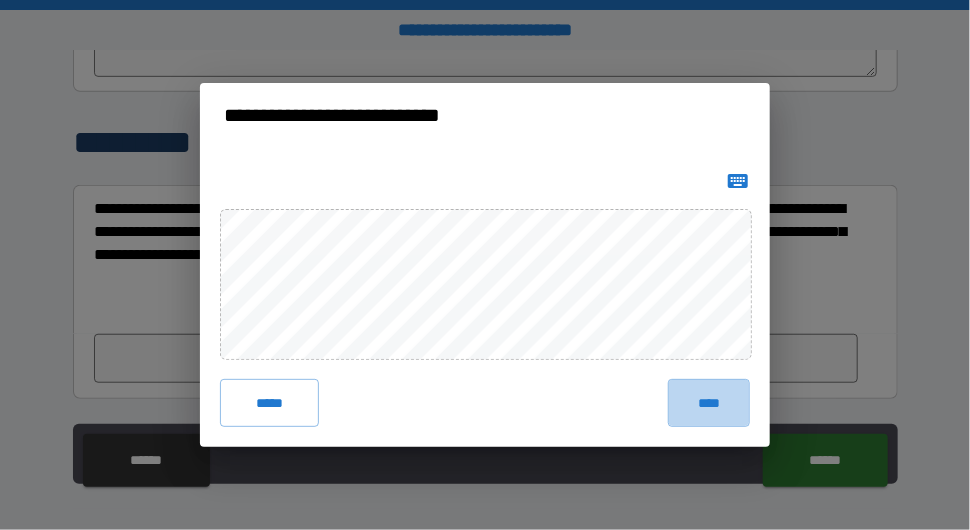 click on "****" at bounding box center (709, 403) 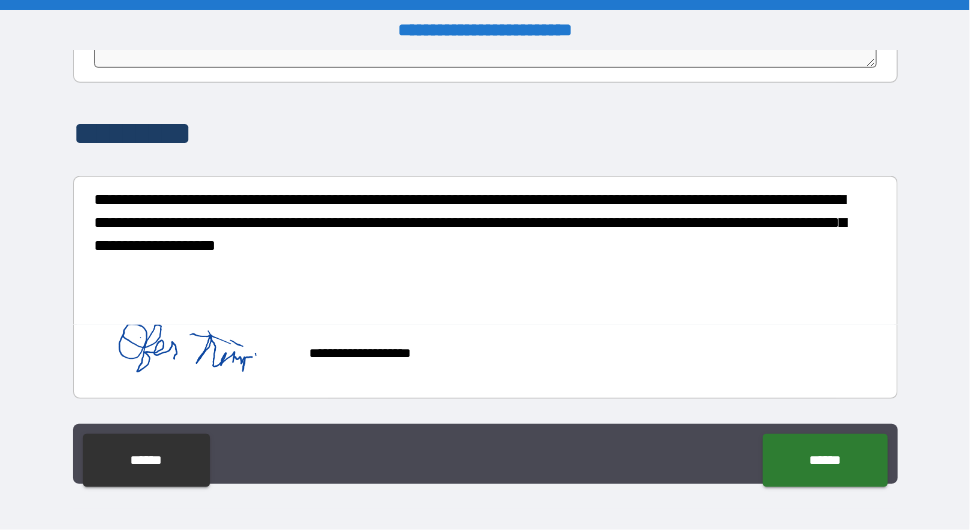 scroll, scrollTop: 7682, scrollLeft: 0, axis: vertical 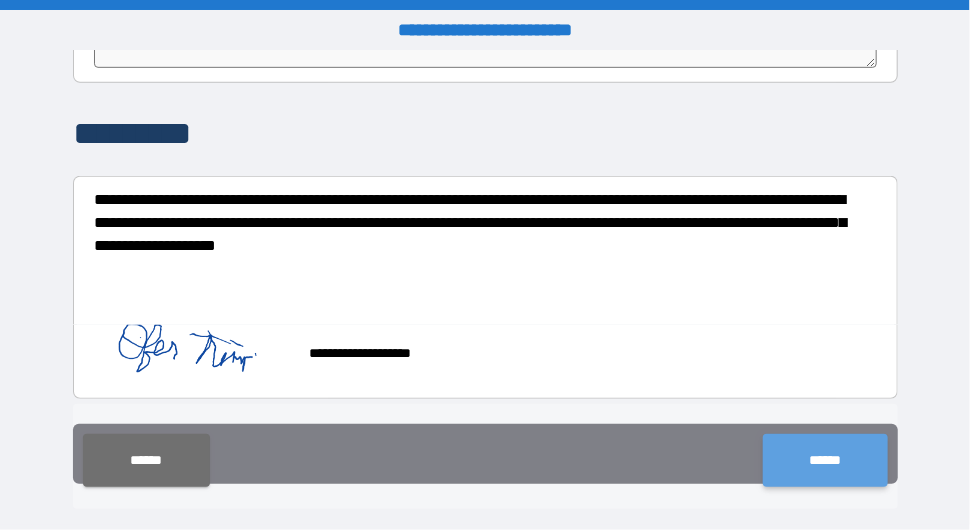 click on "******" at bounding box center [825, 460] 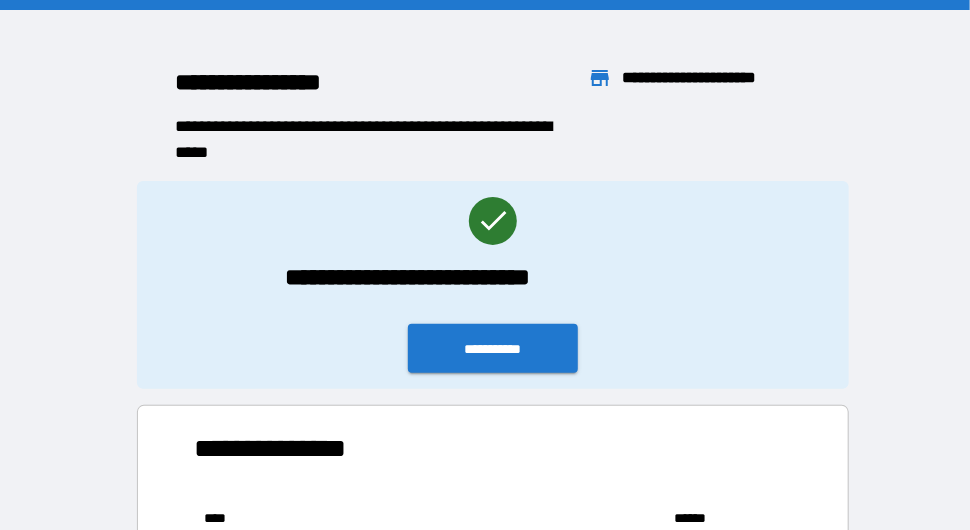 scroll, scrollTop: 16, scrollLeft: 16, axis: both 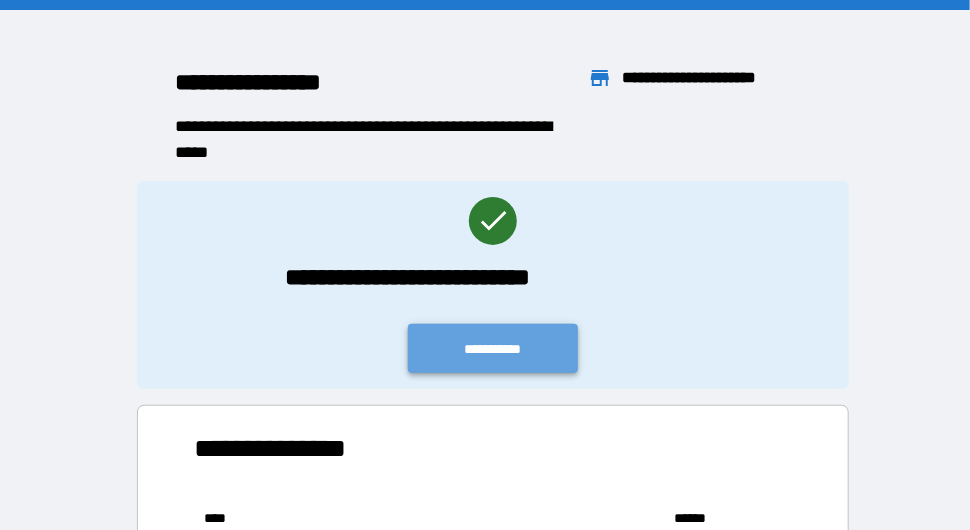 click on "**********" at bounding box center [493, 348] 